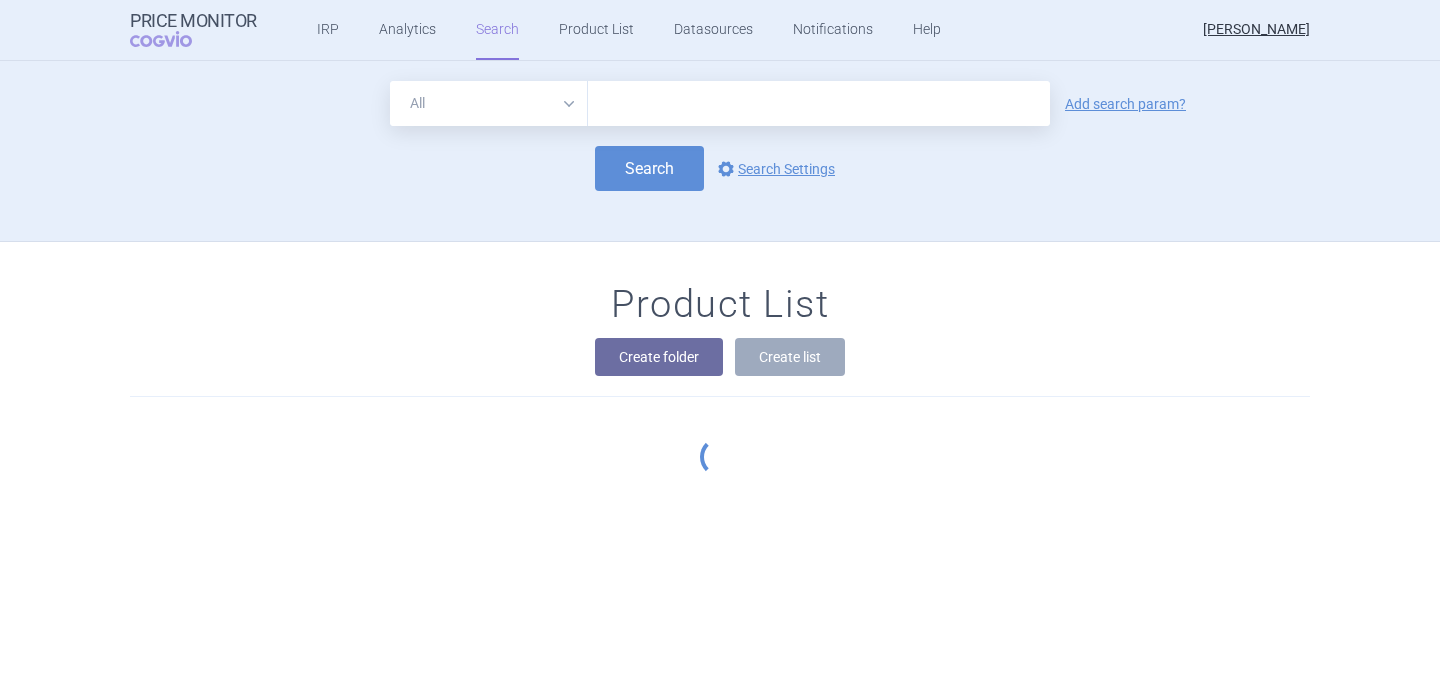scroll, scrollTop: 0, scrollLeft: 0, axis: both 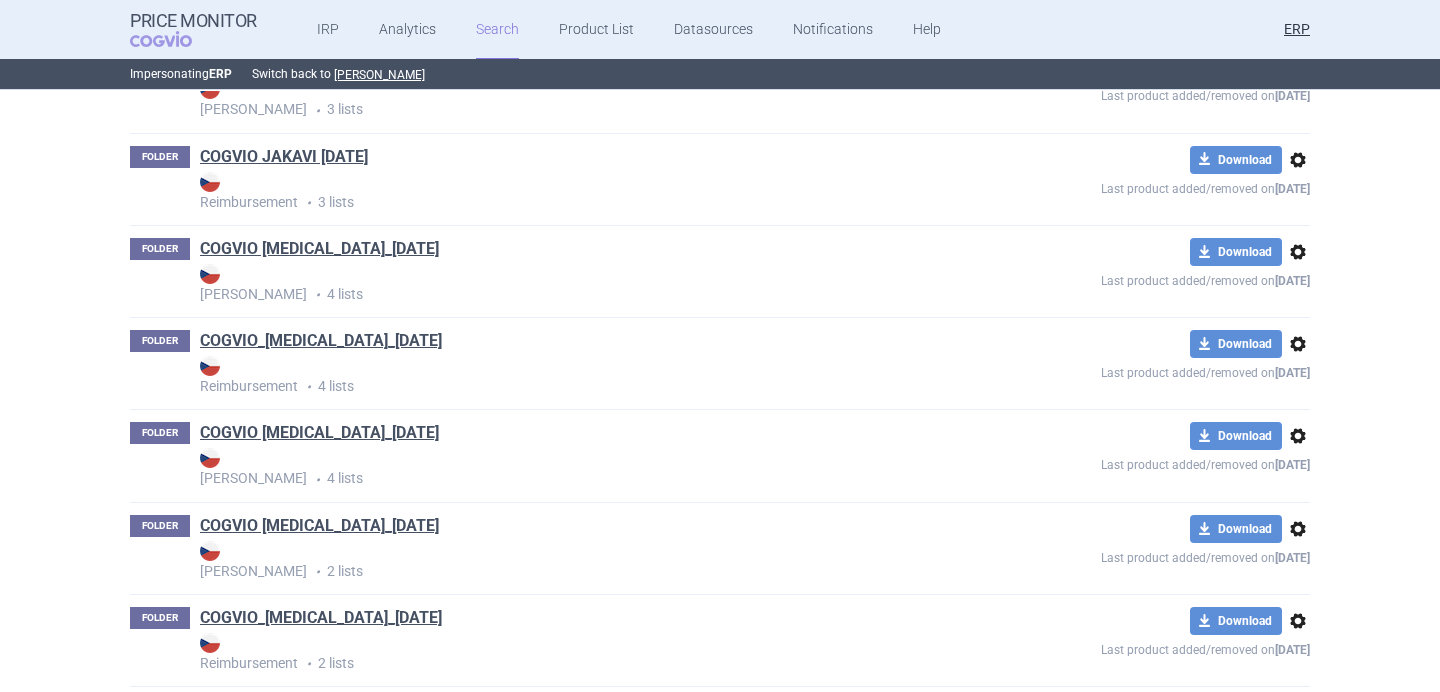 click on "options" at bounding box center [1298, 529] 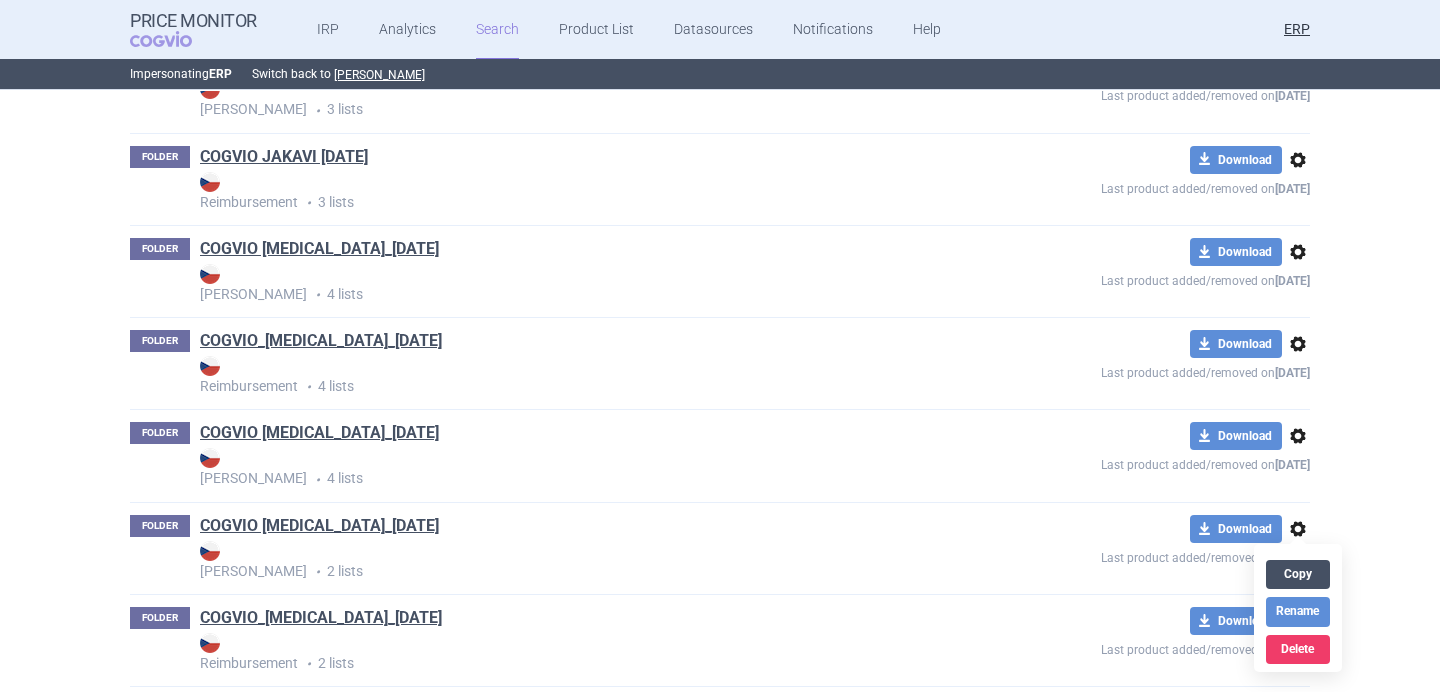click on "Copy" at bounding box center [1298, 574] 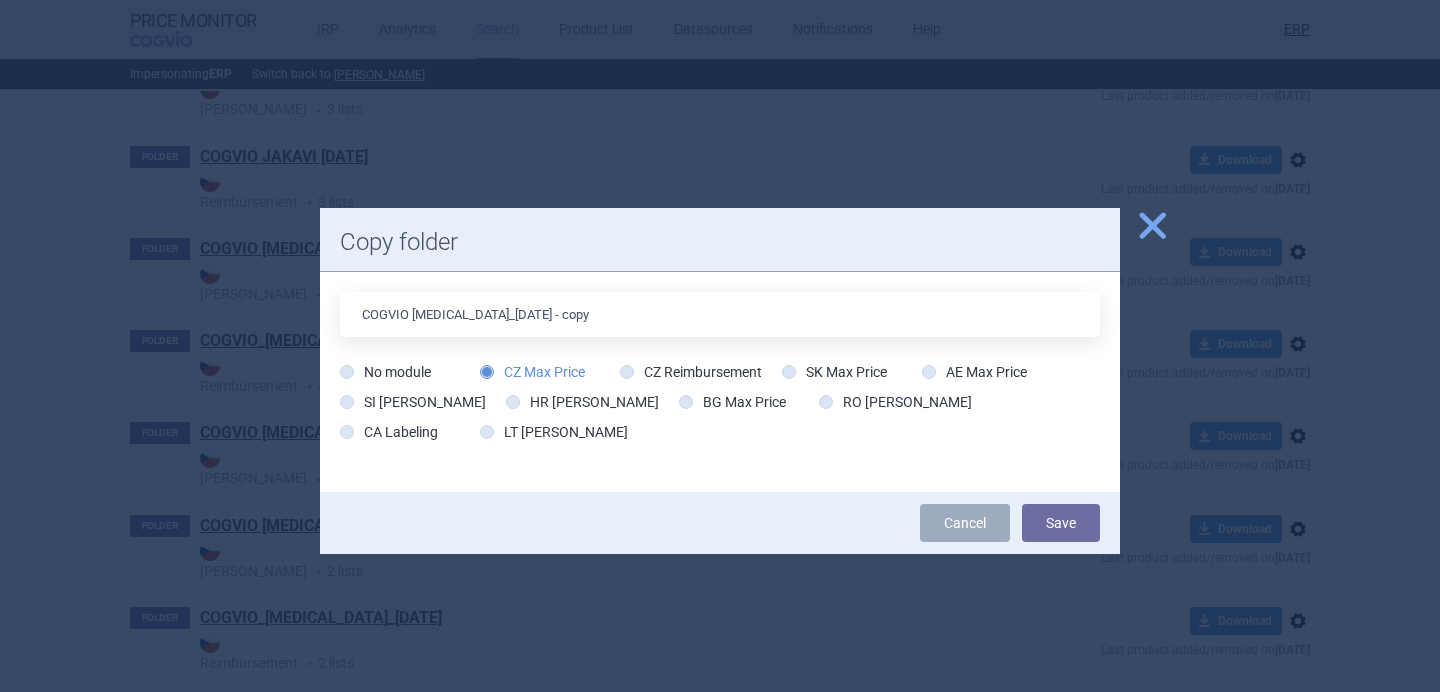 drag, startPoint x: 584, startPoint y: 317, endPoint x: 530, endPoint y: 317, distance: 54 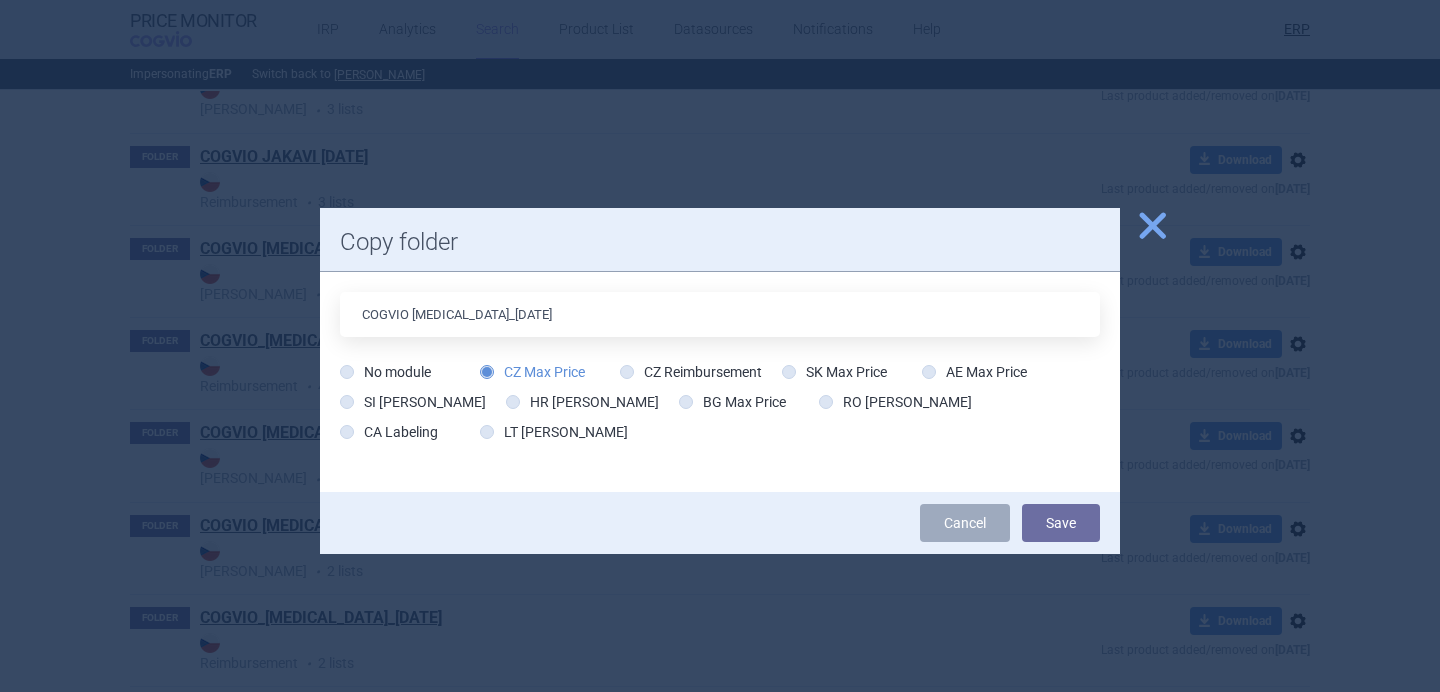 click on "COGVIO Januvia_29.01.2025" at bounding box center [720, 314] 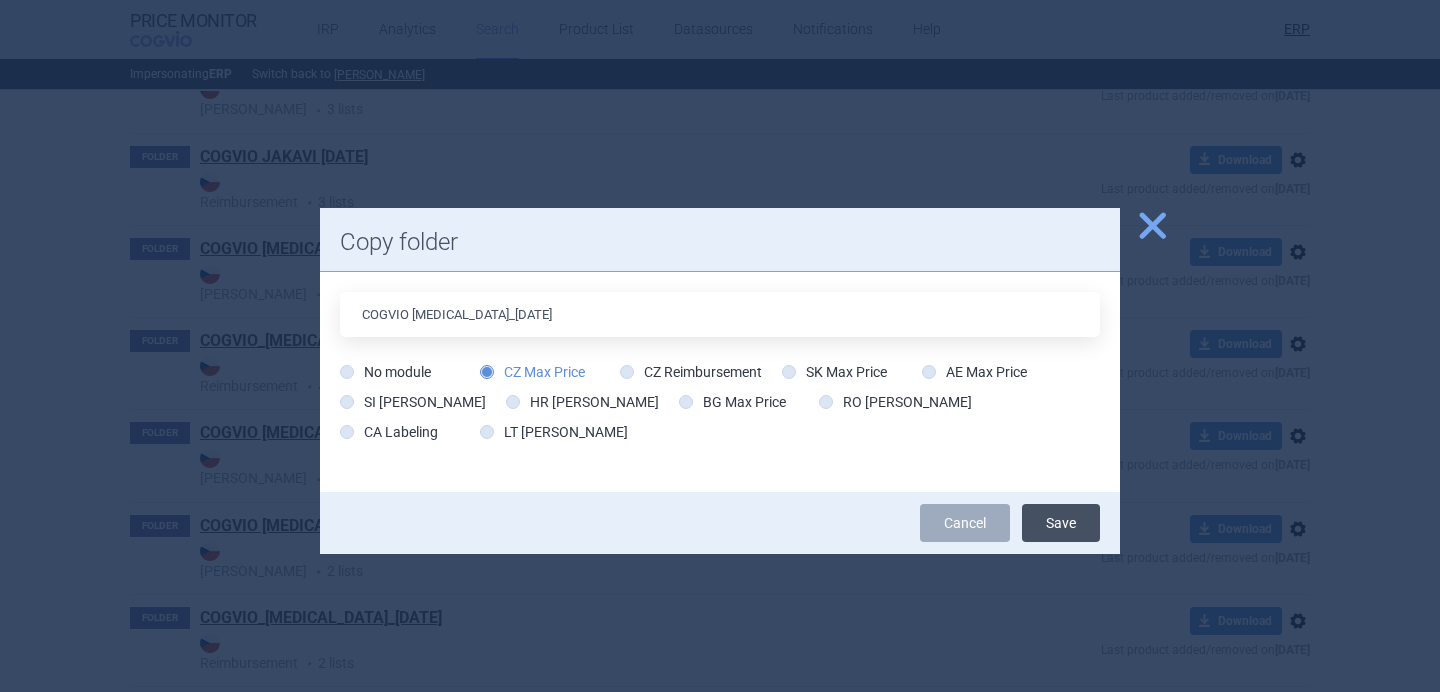 type on "COGVIO Januvia_02.07.2025" 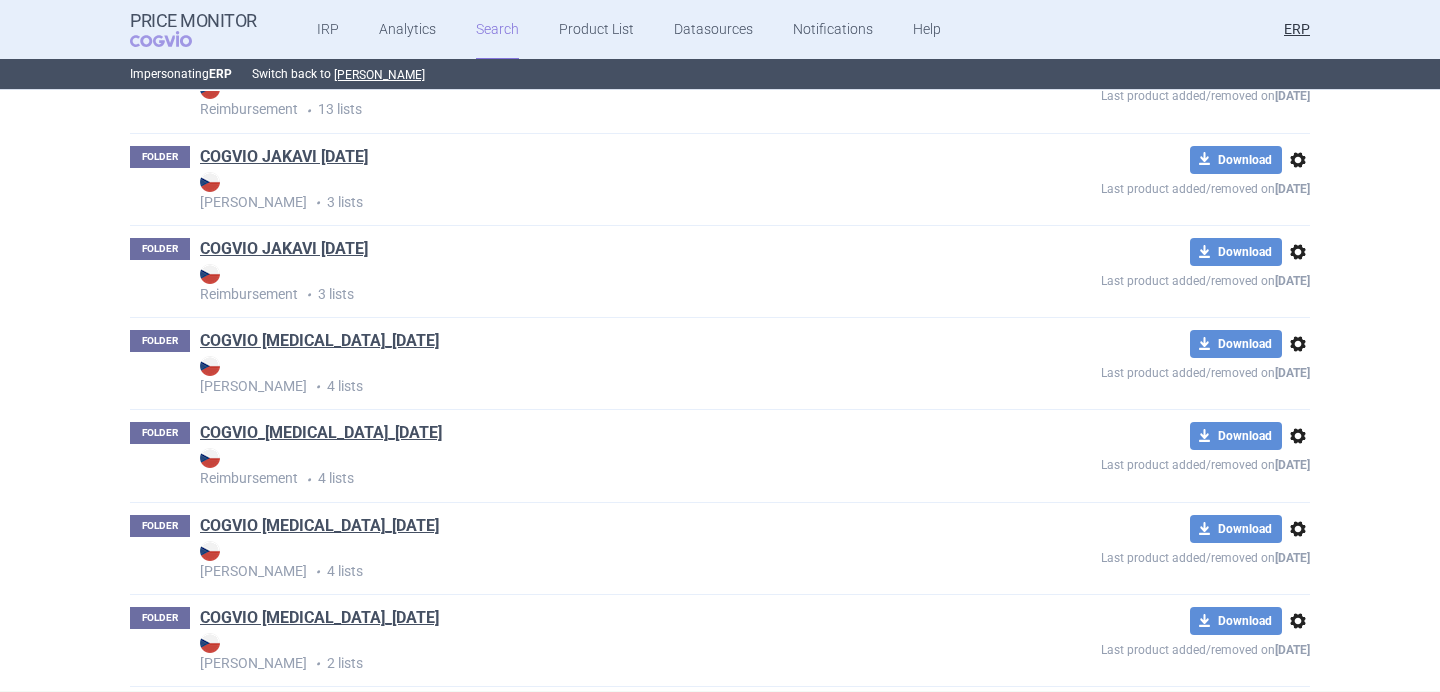 scroll, scrollTop: 40195, scrollLeft: 0, axis: vertical 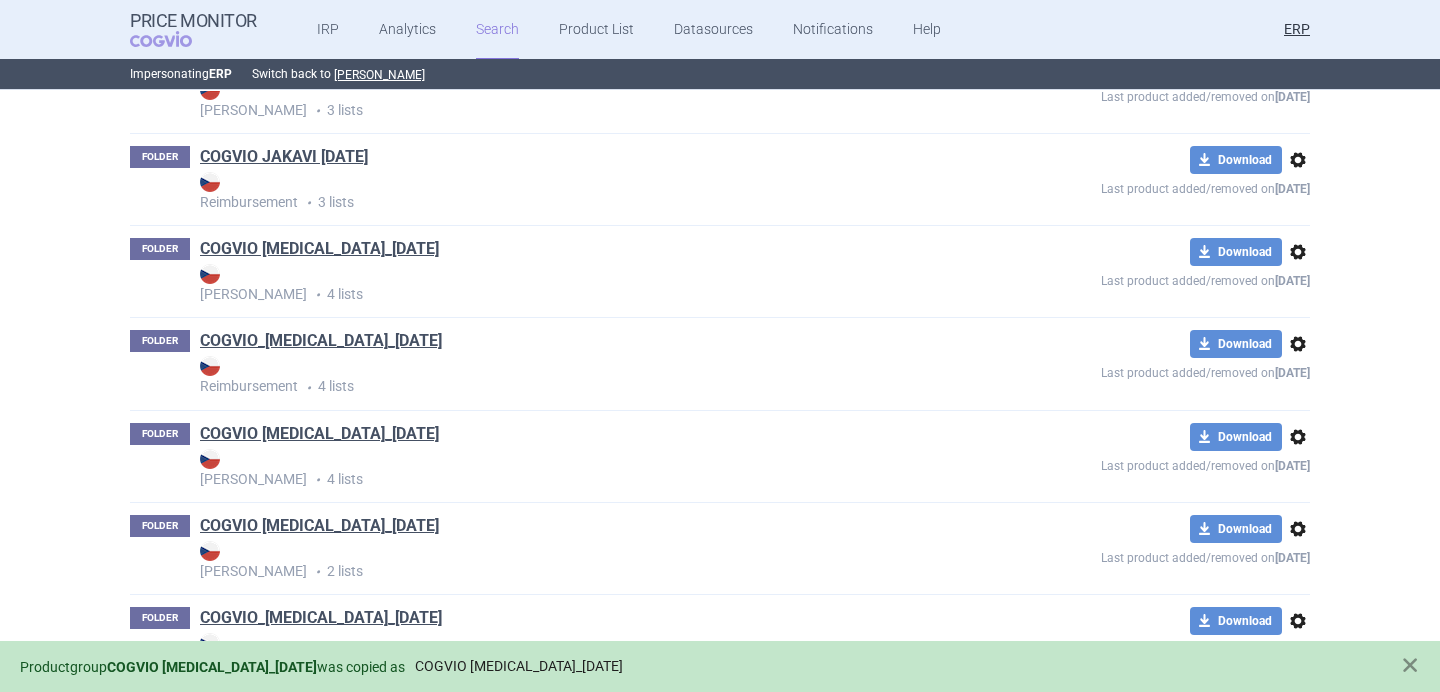 click on "COGVIO Januvia_02.07.2025" at bounding box center [519, 666] 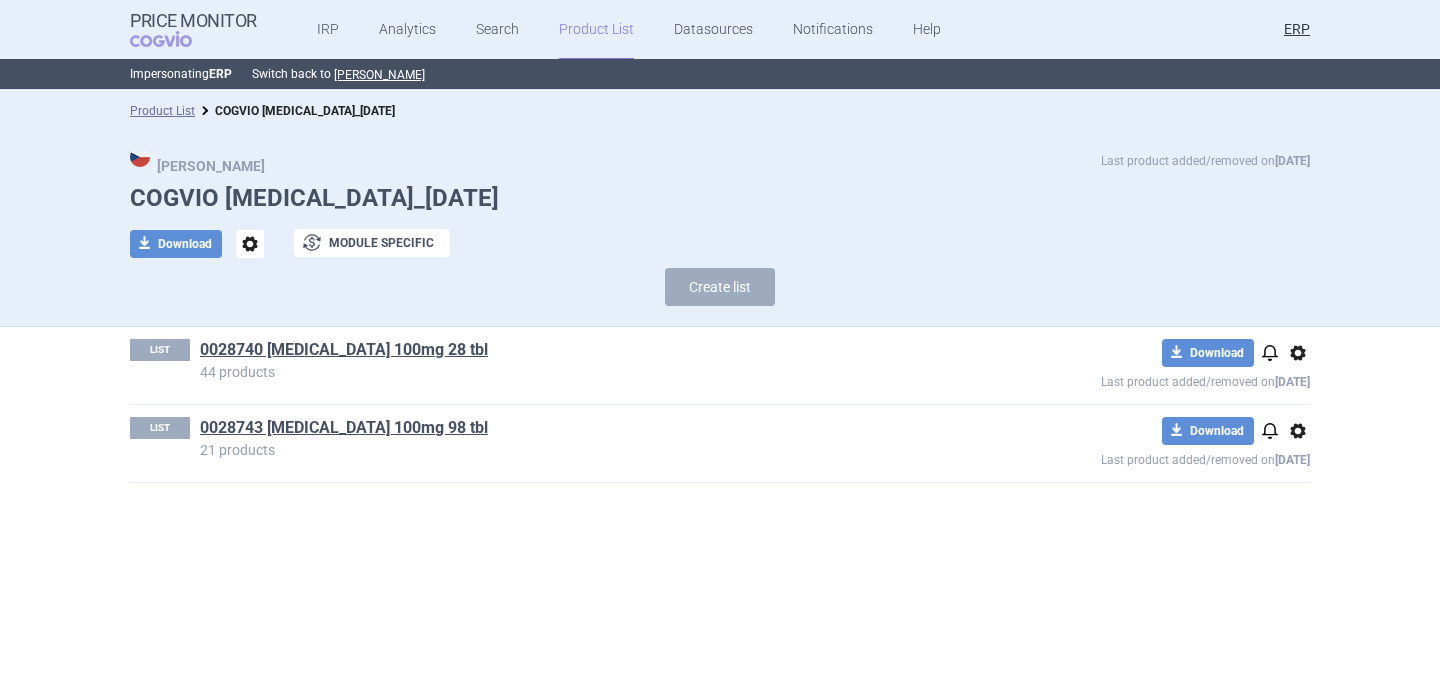 click on "COGVIO Januvia_02.07.2025" at bounding box center (720, 198) 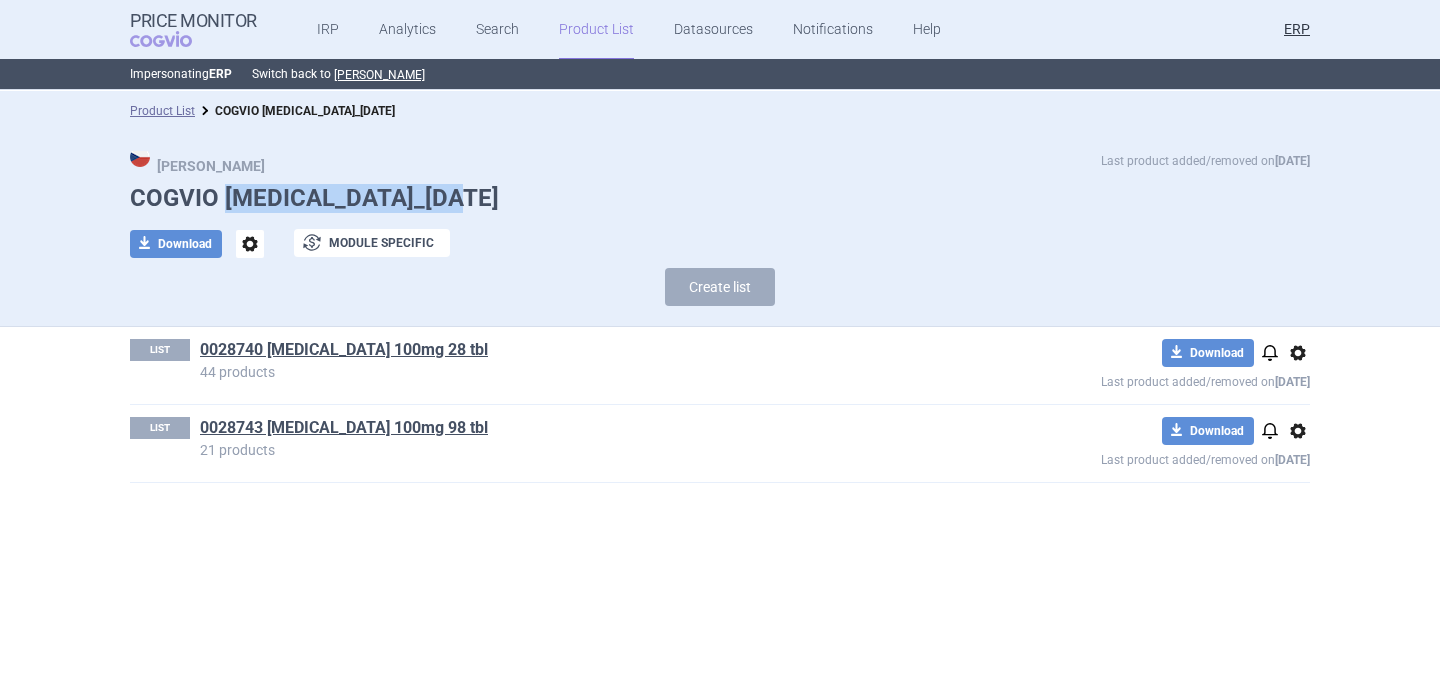 click on "COGVIO Januvia_02.07.2025" at bounding box center (720, 198) 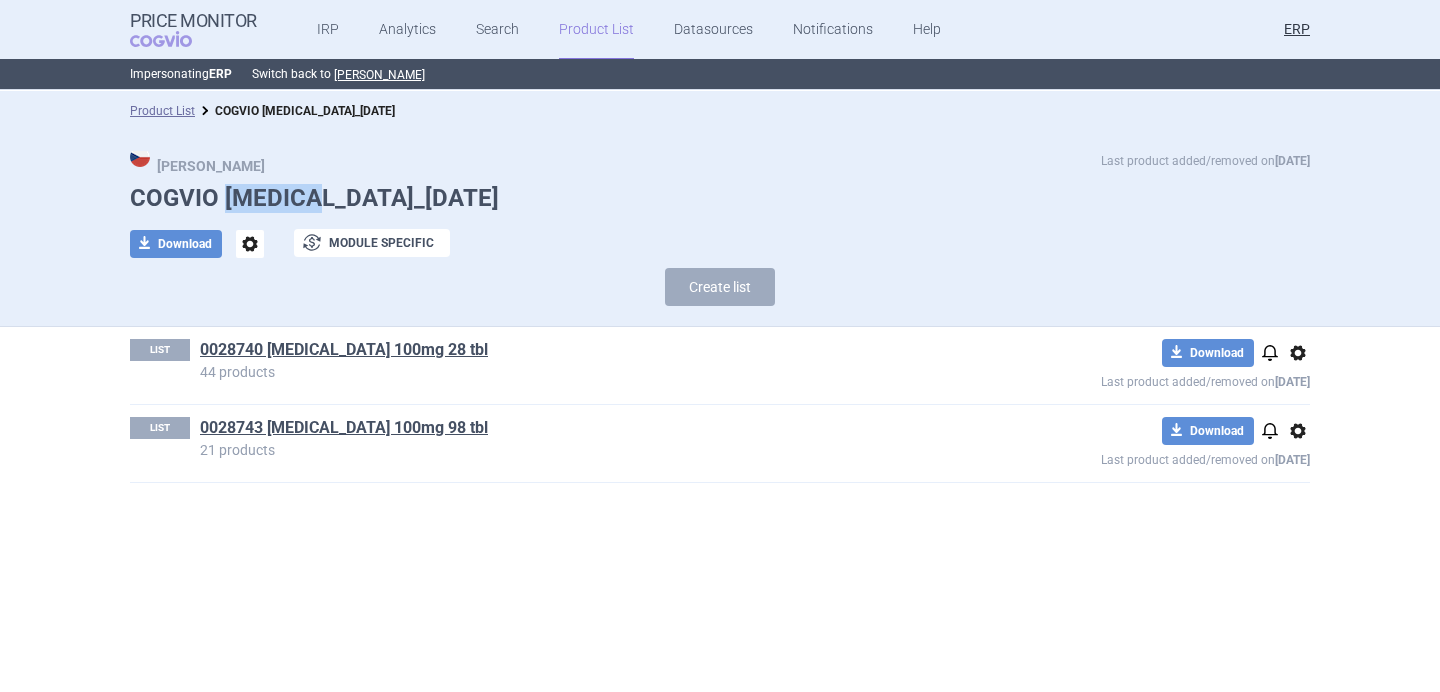 drag, startPoint x: 228, startPoint y: 196, endPoint x: 303, endPoint y: 197, distance: 75.00667 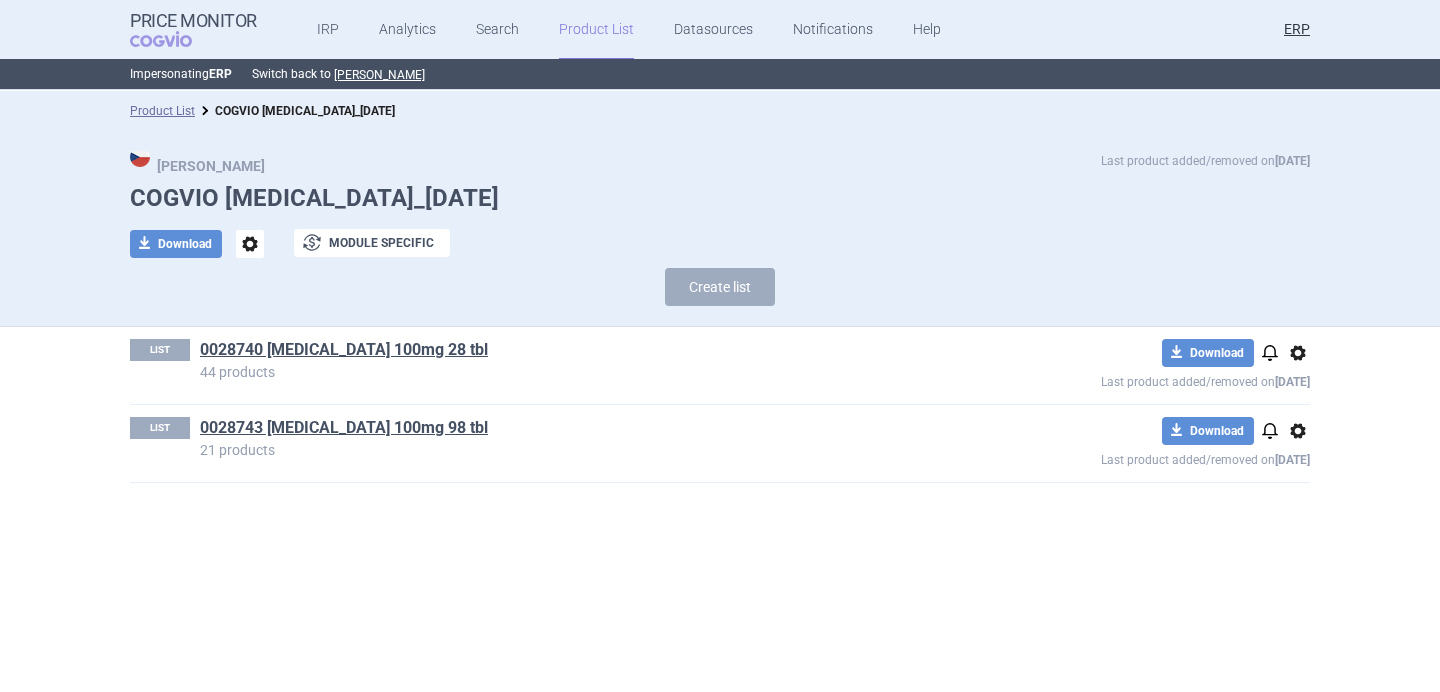 click on "LIST 0028740 Januvia 100mg 28 tbl 44   products download  Download notifications options Last product added/removed on  29 Jan" at bounding box center [720, 365] 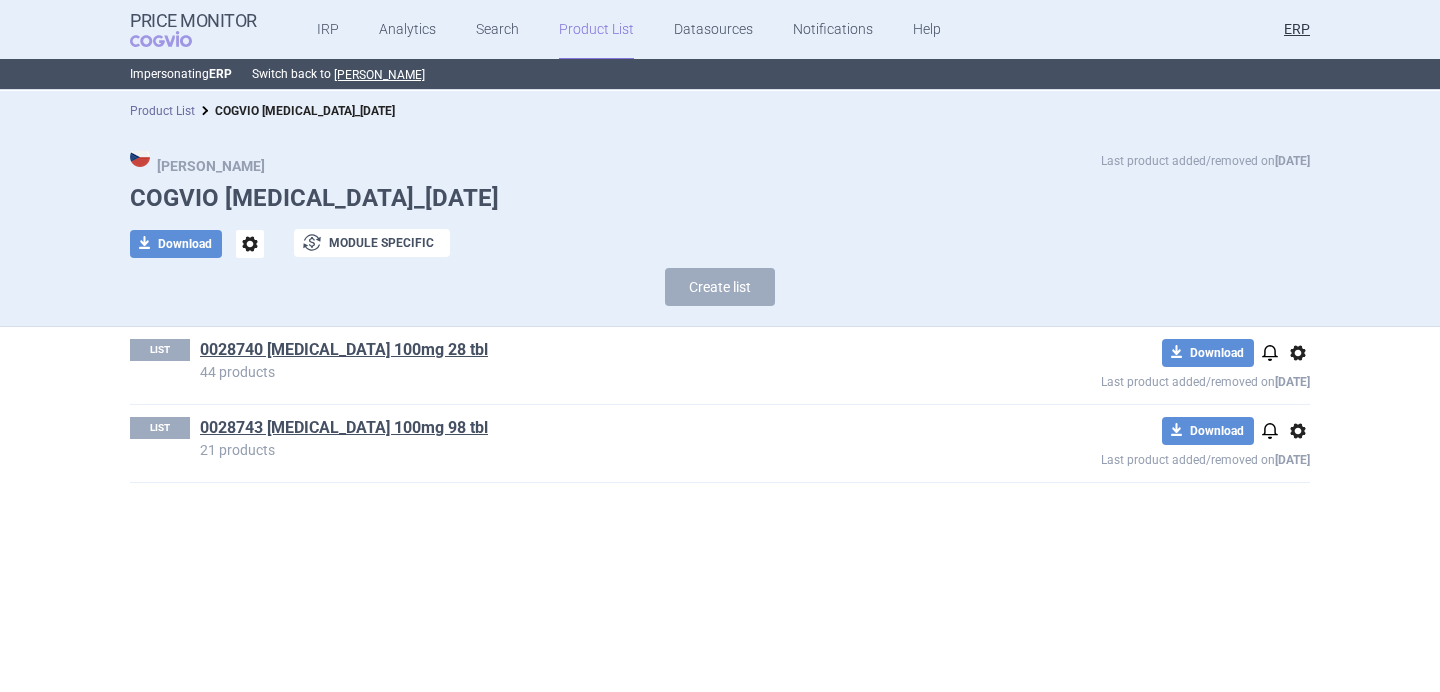 click on "Product List" at bounding box center [162, 111] 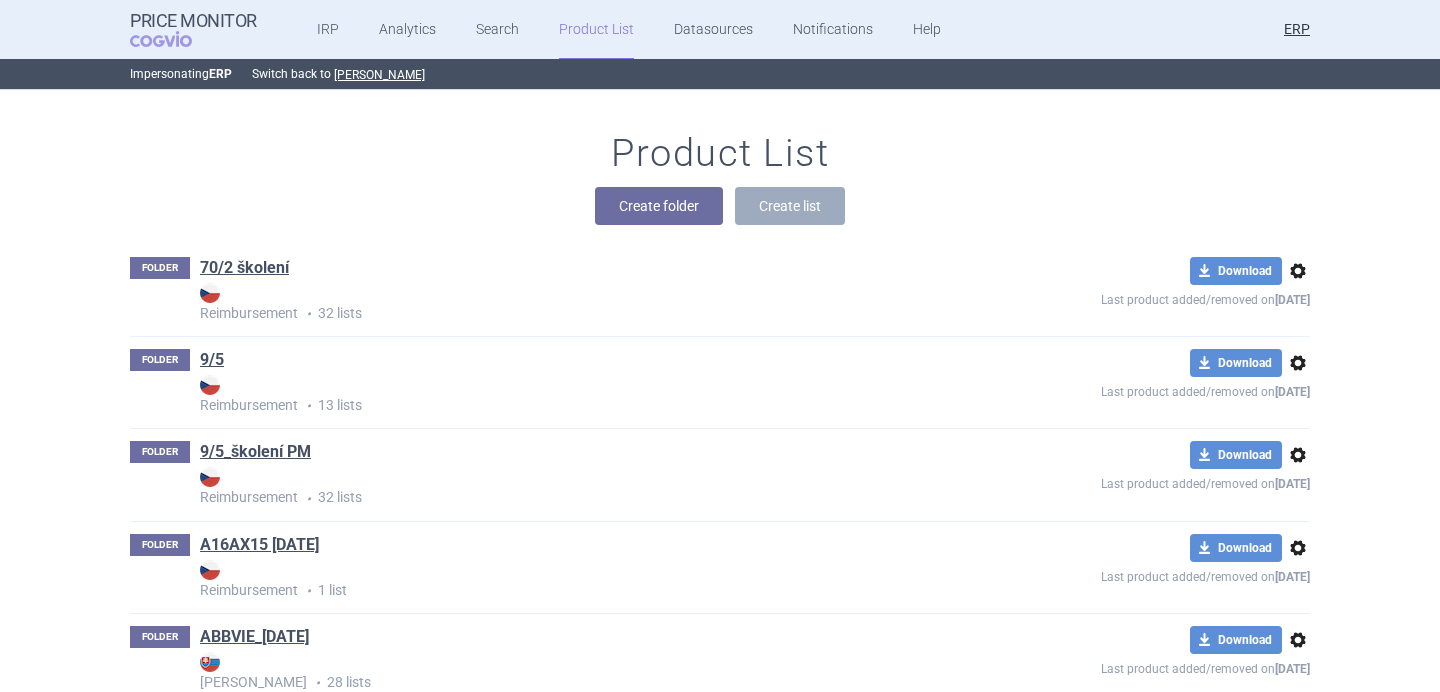scroll, scrollTop: 41071, scrollLeft: 0, axis: vertical 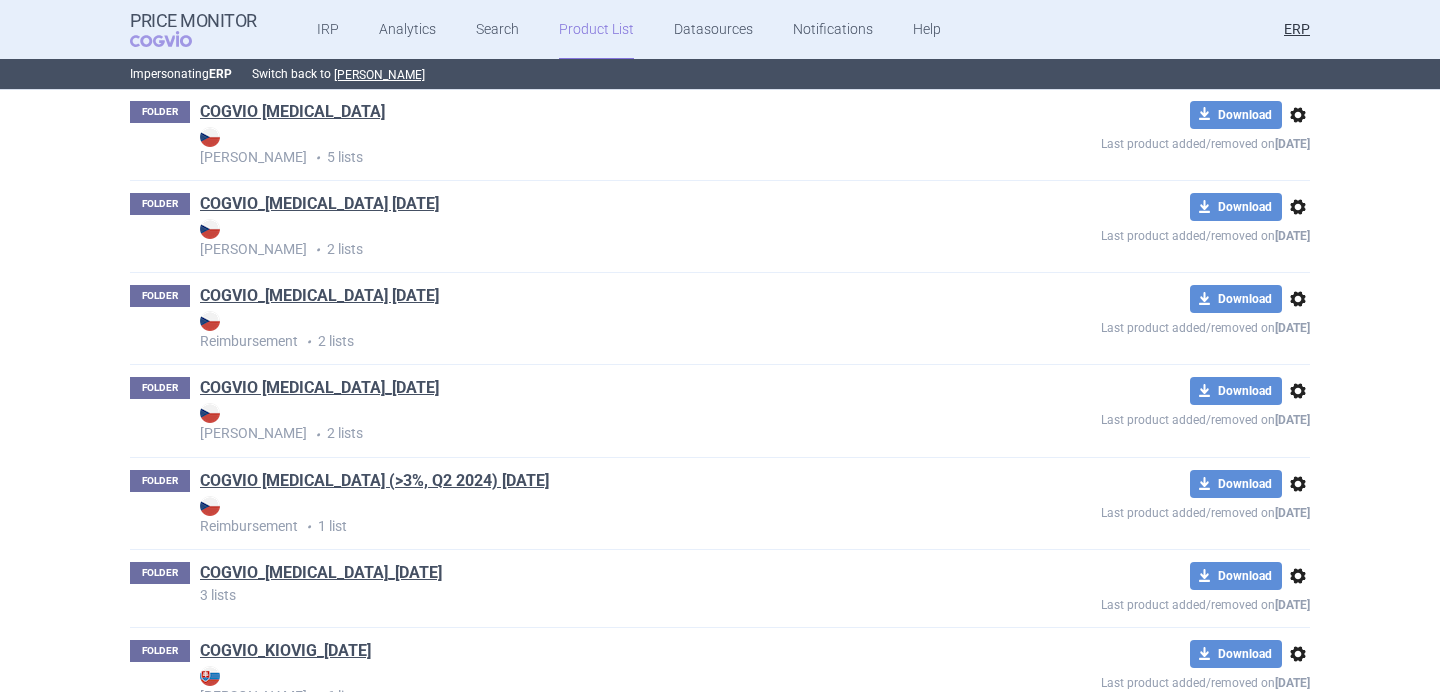 click on "options" at bounding box center (1298, 391) 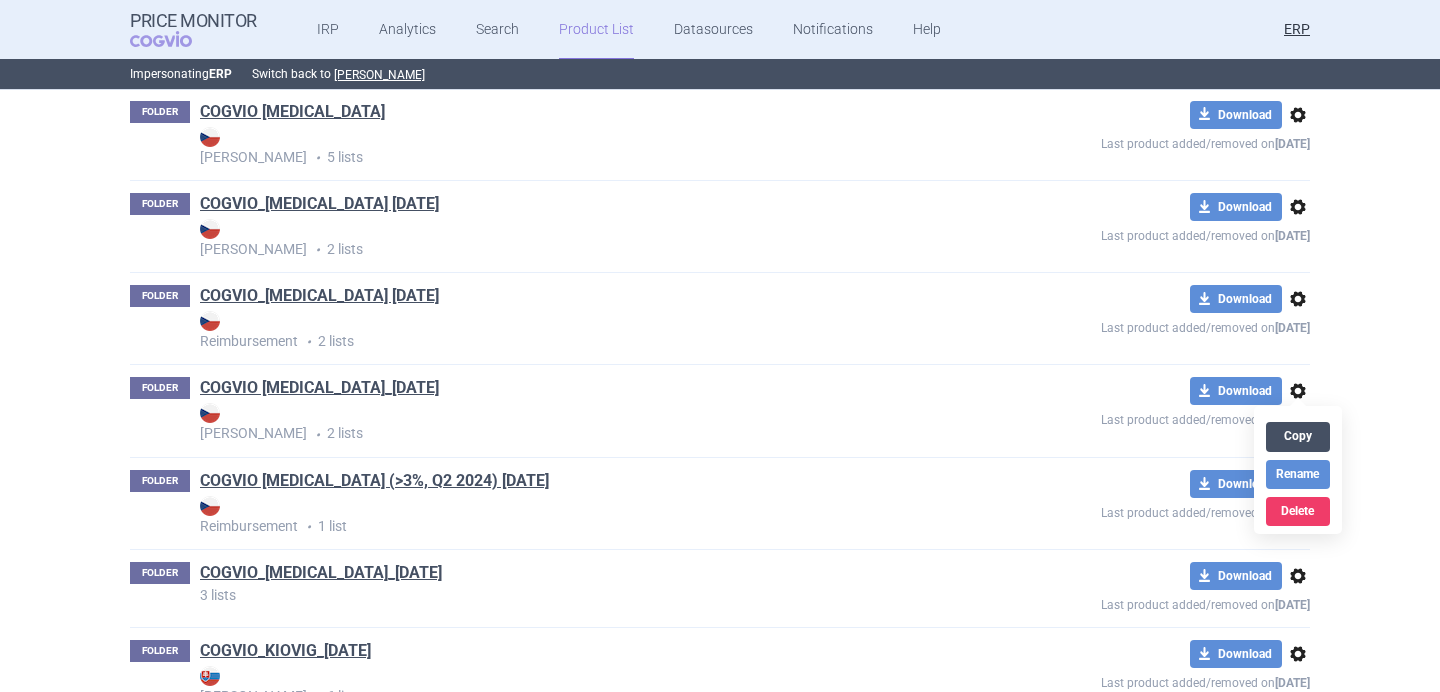 click on "Copy" at bounding box center [1298, 436] 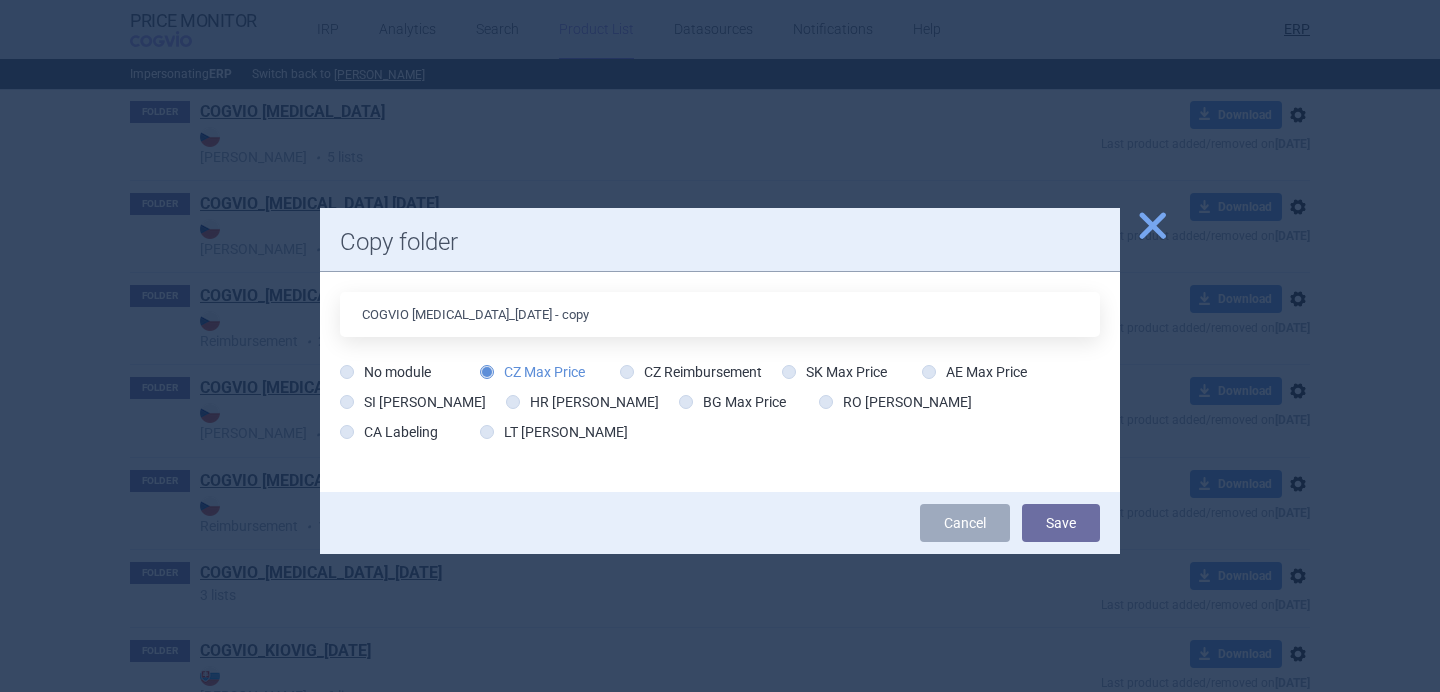drag, startPoint x: 587, startPoint y: 314, endPoint x: 545, endPoint y: 314, distance: 42 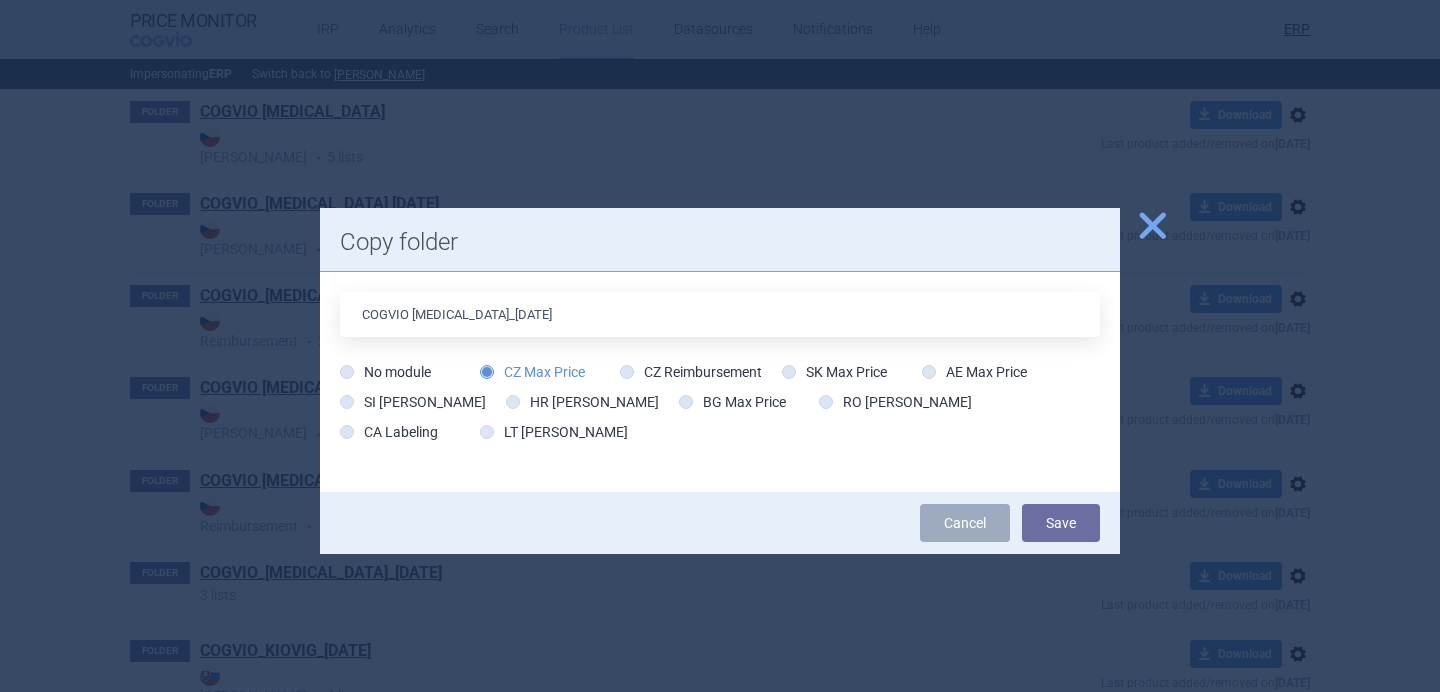 click on "COGVIO Keytruda_28.01.2025" at bounding box center (720, 314) 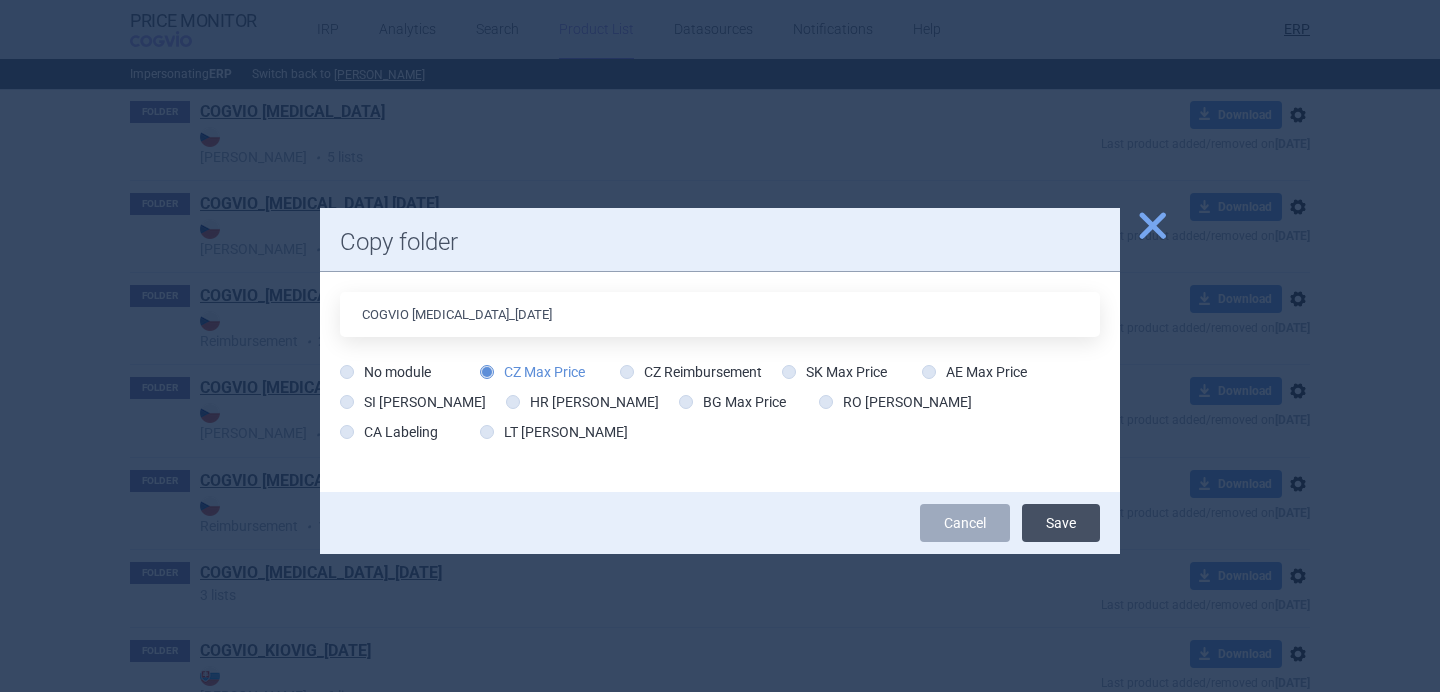 type on "COGVIO Keytruda_02.07.2025" 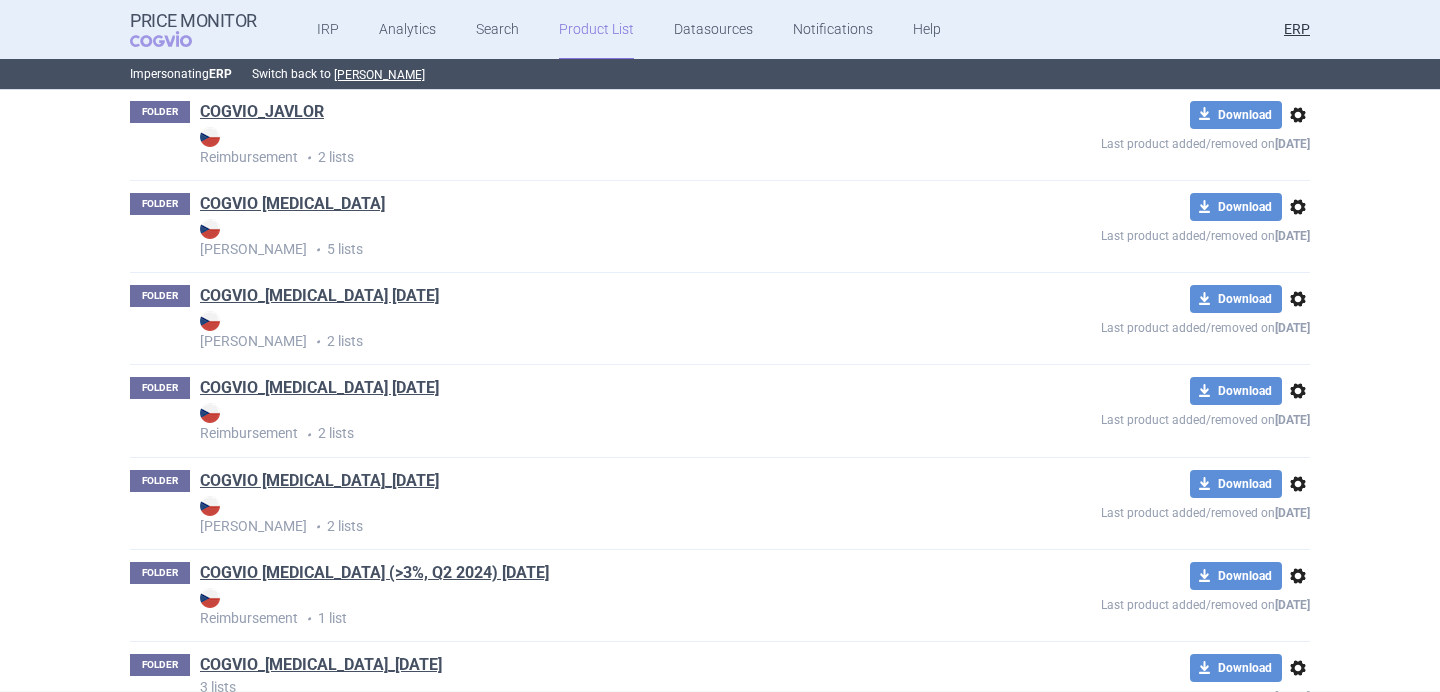 scroll, scrollTop: 41164, scrollLeft: 0, axis: vertical 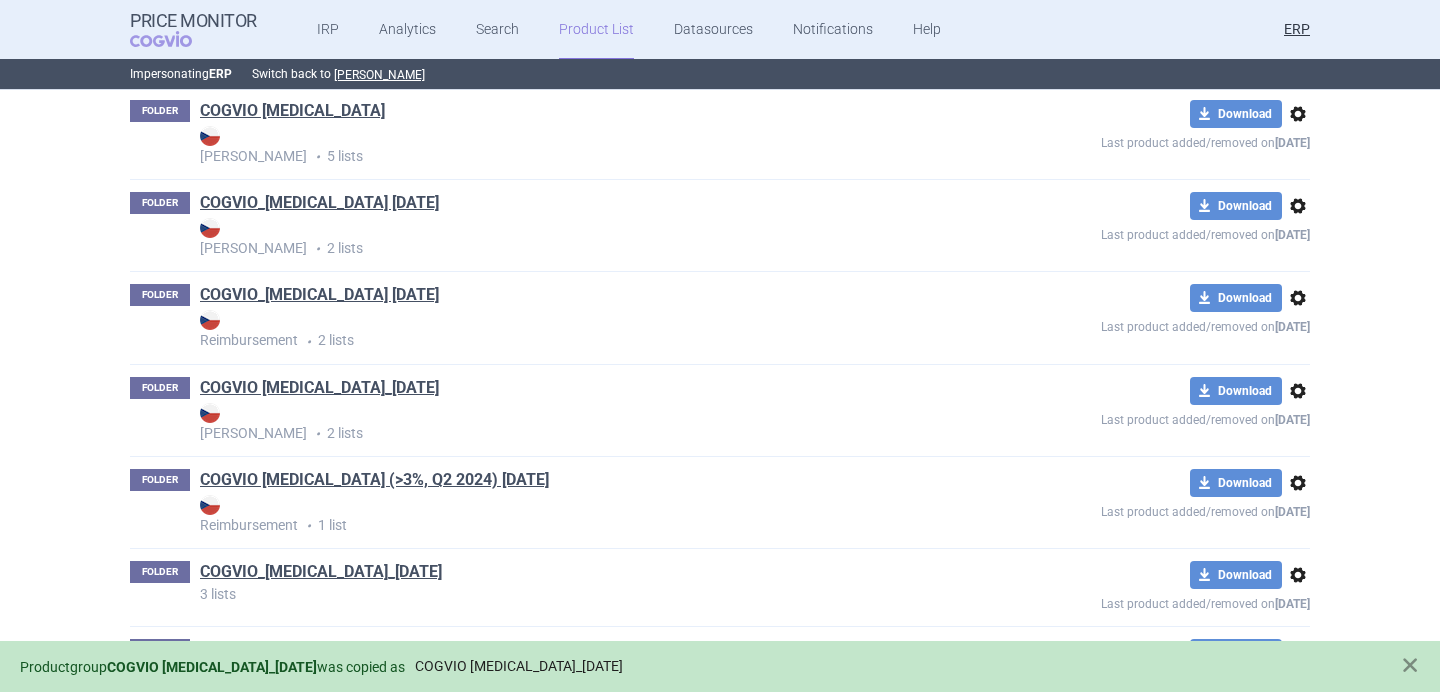 click on "COGVIO Keytruda_02.07.2025" at bounding box center [519, 666] 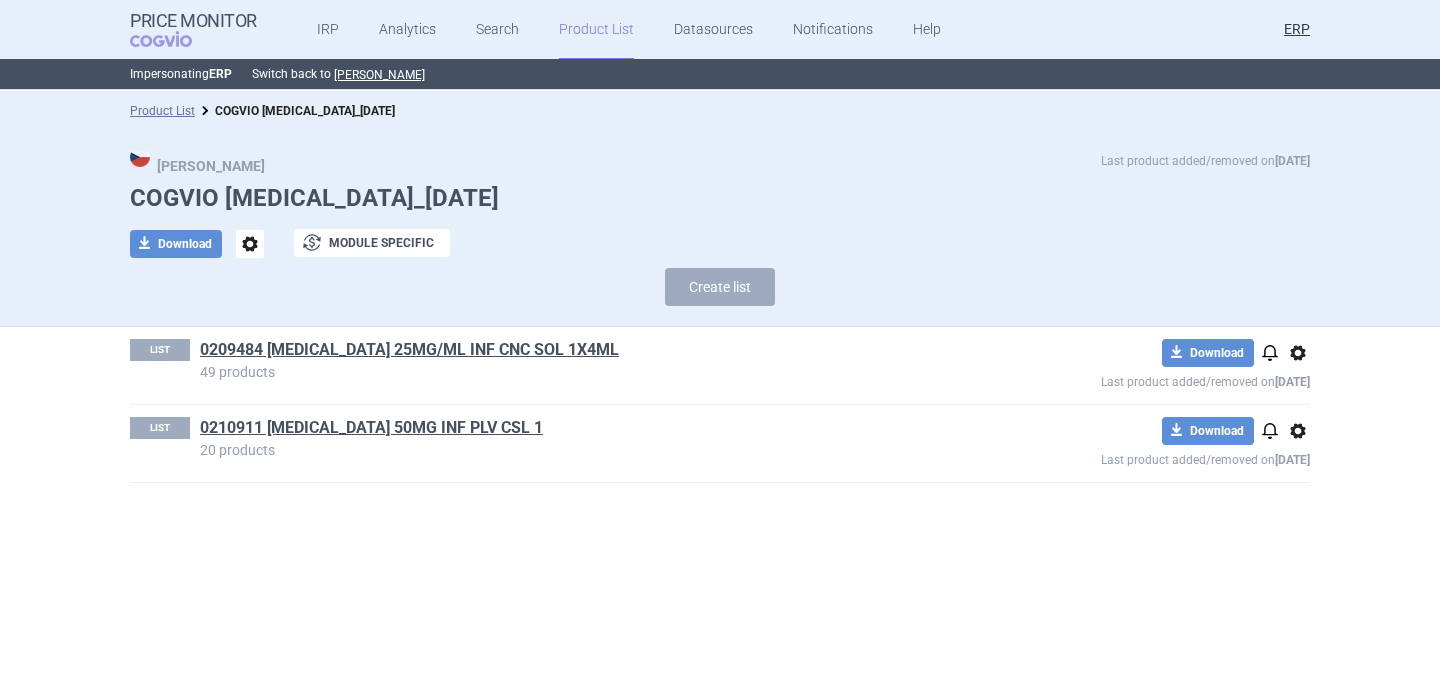 click on "options" at bounding box center (1298, 431) 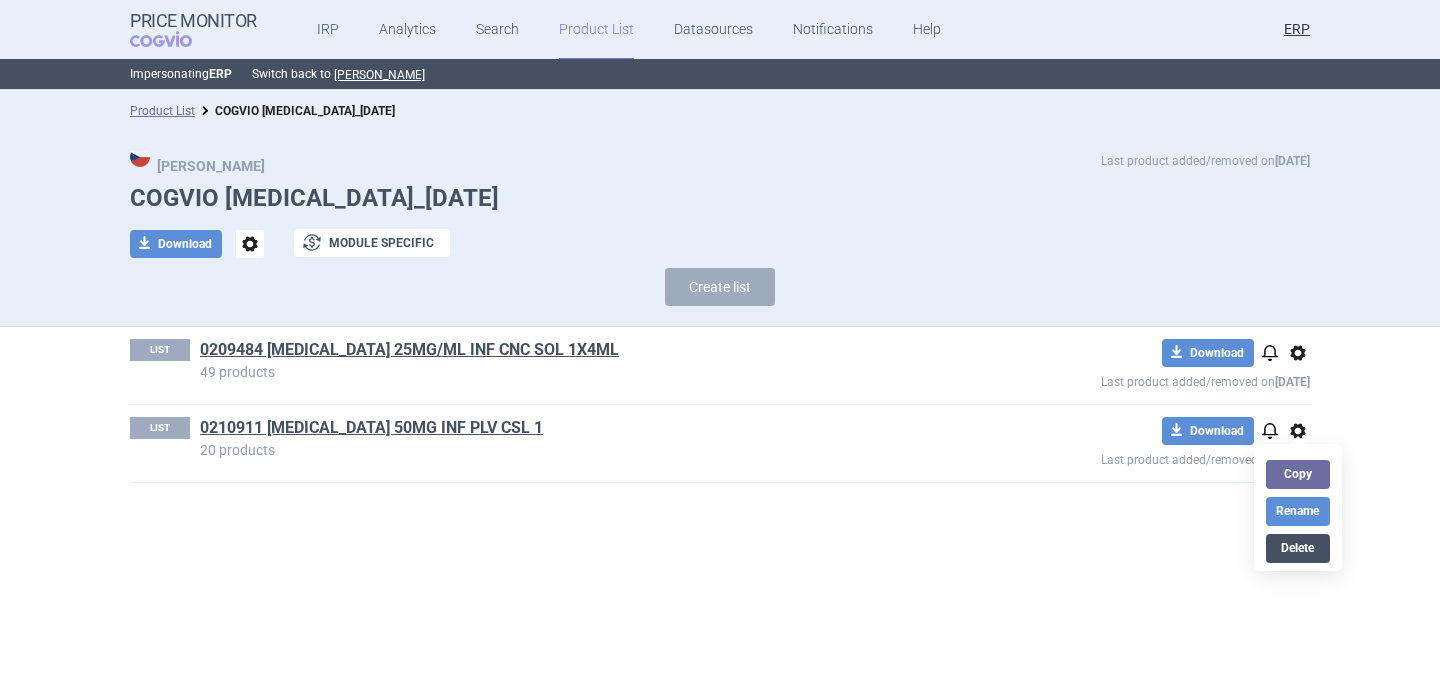 click on "Delete" at bounding box center (1298, 548) 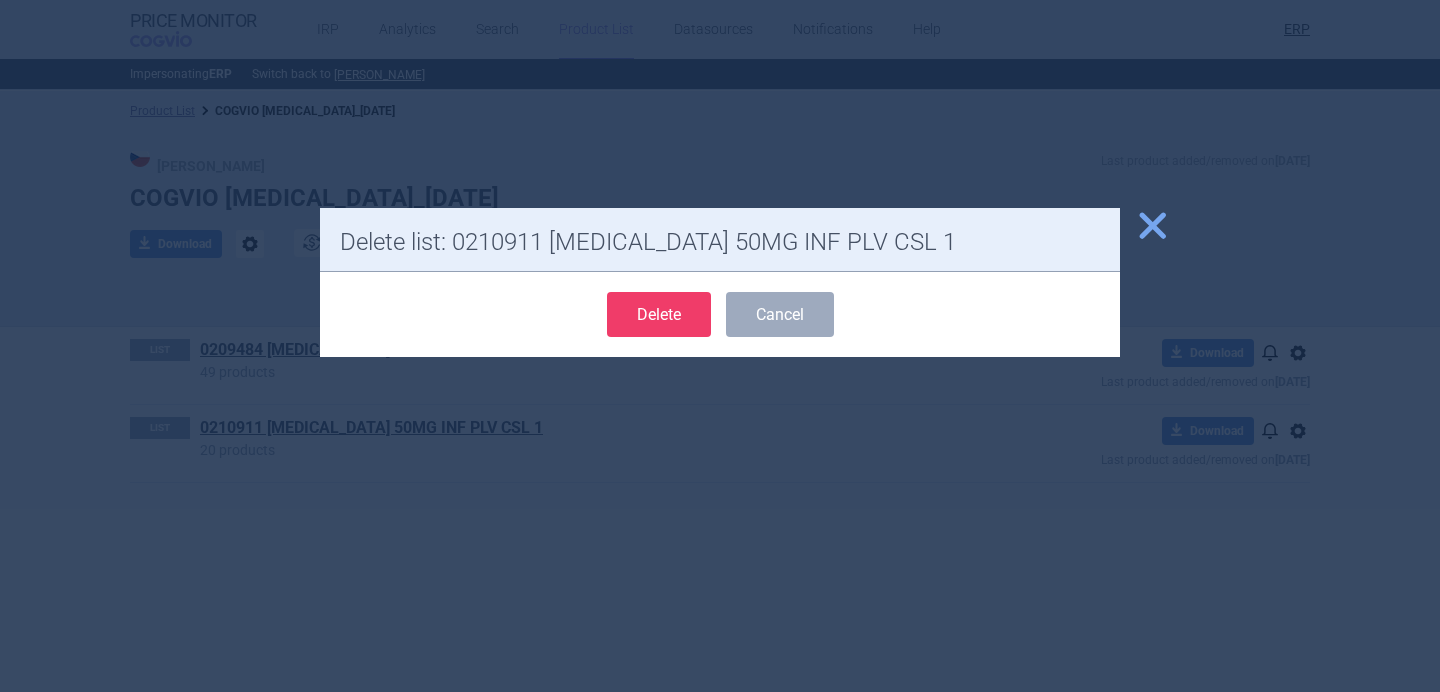 click on "Delete" at bounding box center [659, 314] 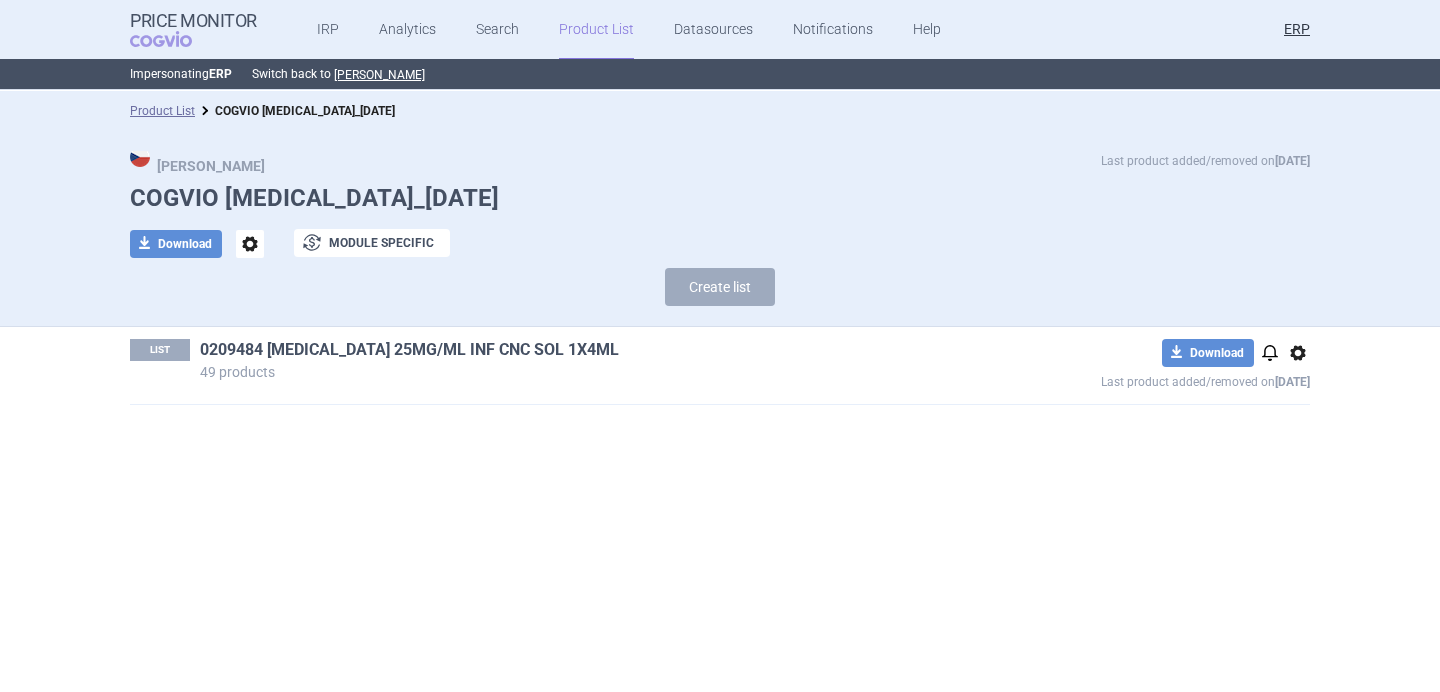 click on "0209484 Keytruda 25MG/ML INF CNC SOL 1X4ML" at bounding box center (409, 350) 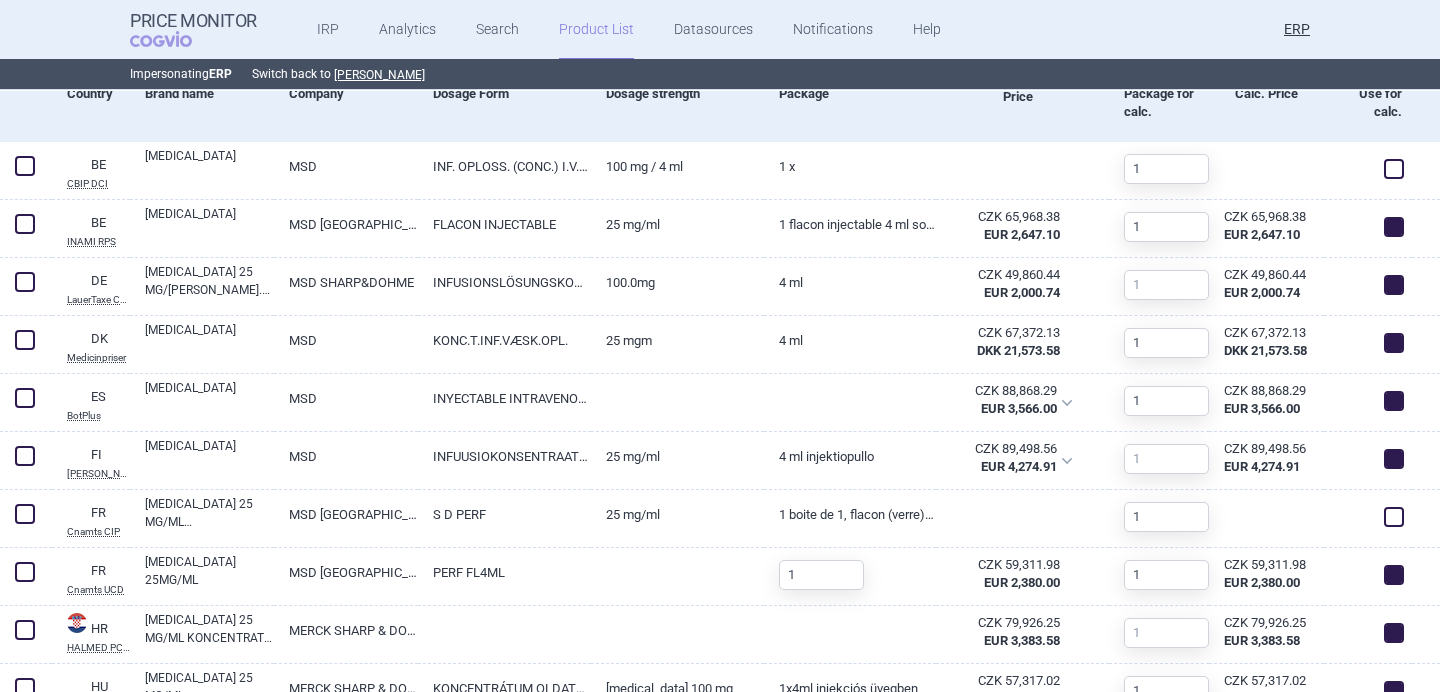 scroll, scrollTop: 737, scrollLeft: 0, axis: vertical 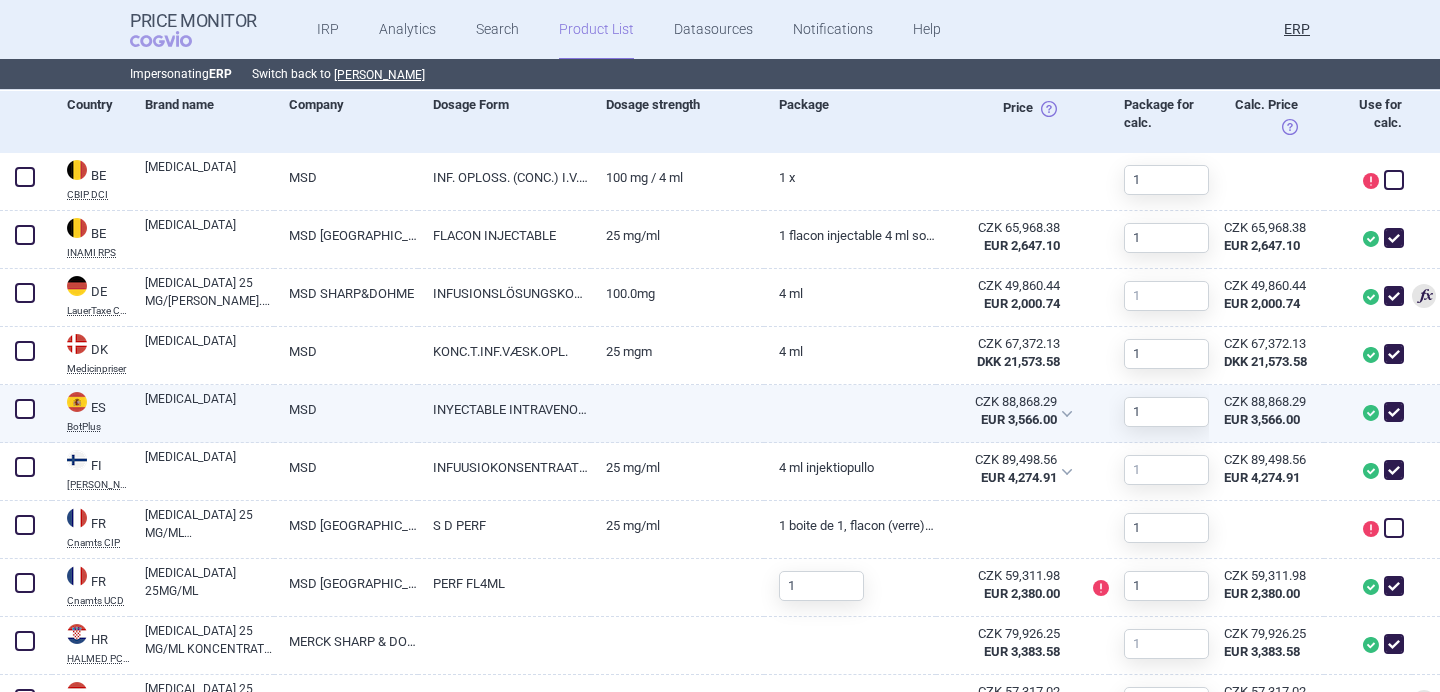 click on "MSD" at bounding box center [346, 409] 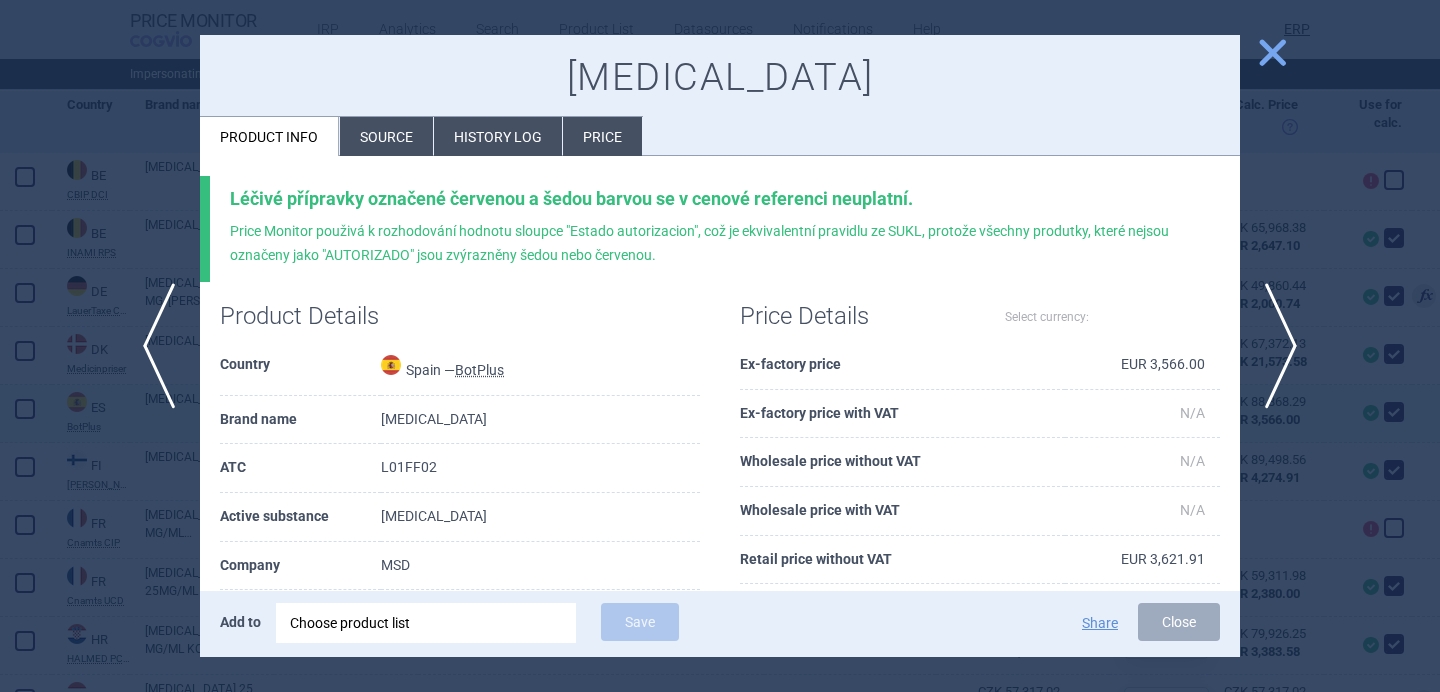 select on "EUR" 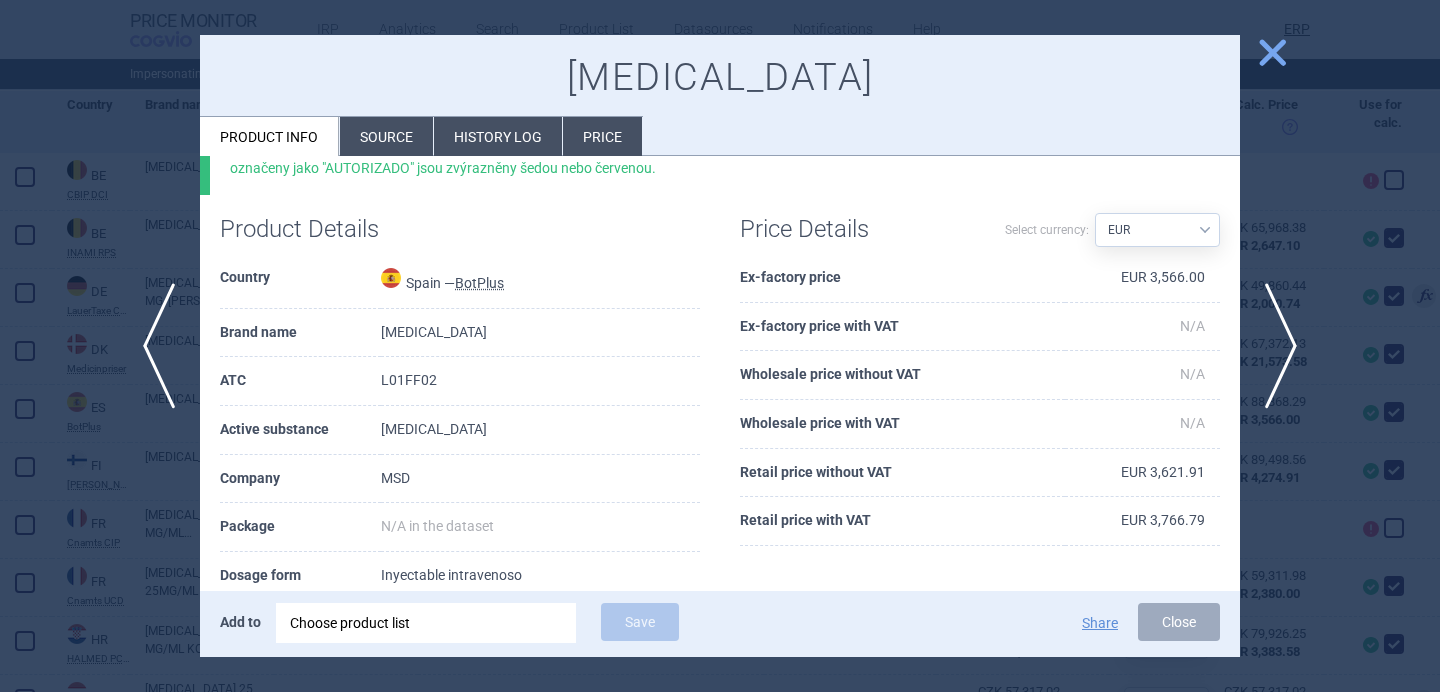scroll, scrollTop: 288, scrollLeft: 0, axis: vertical 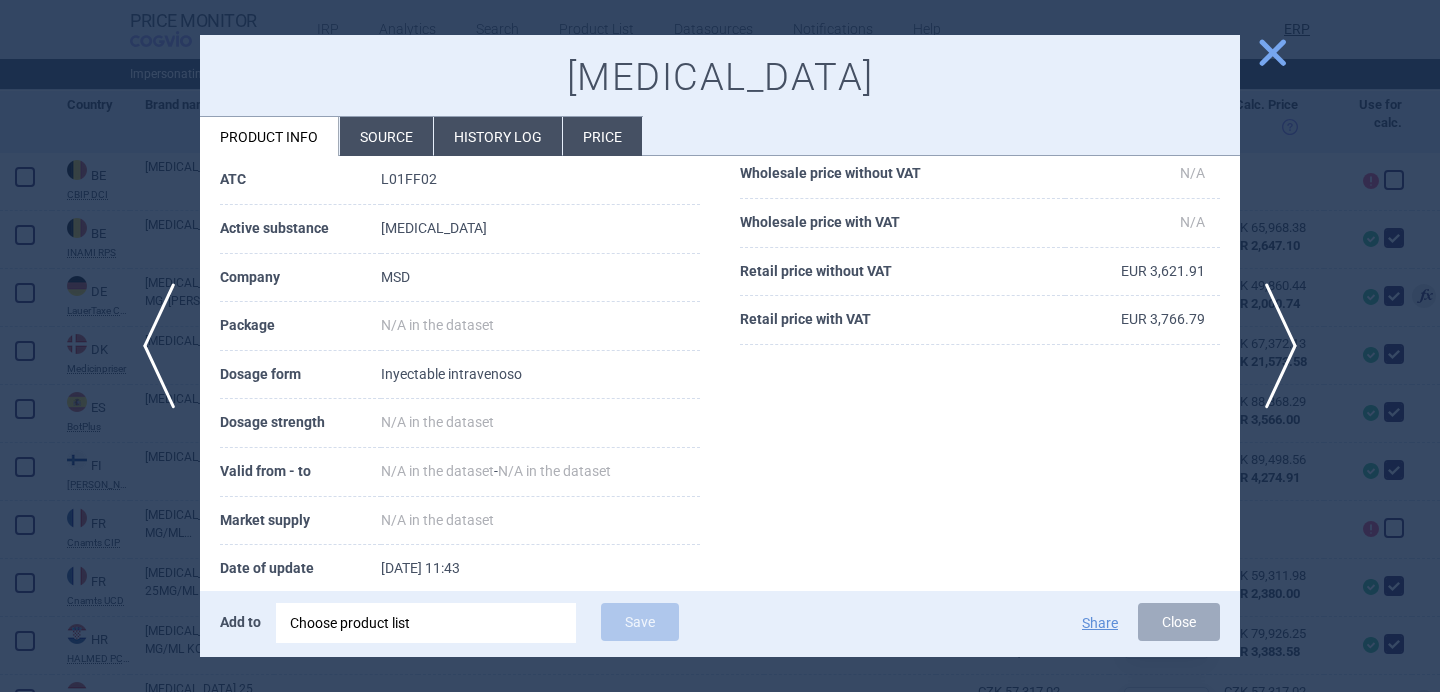 click on "Source" at bounding box center (386, 136) 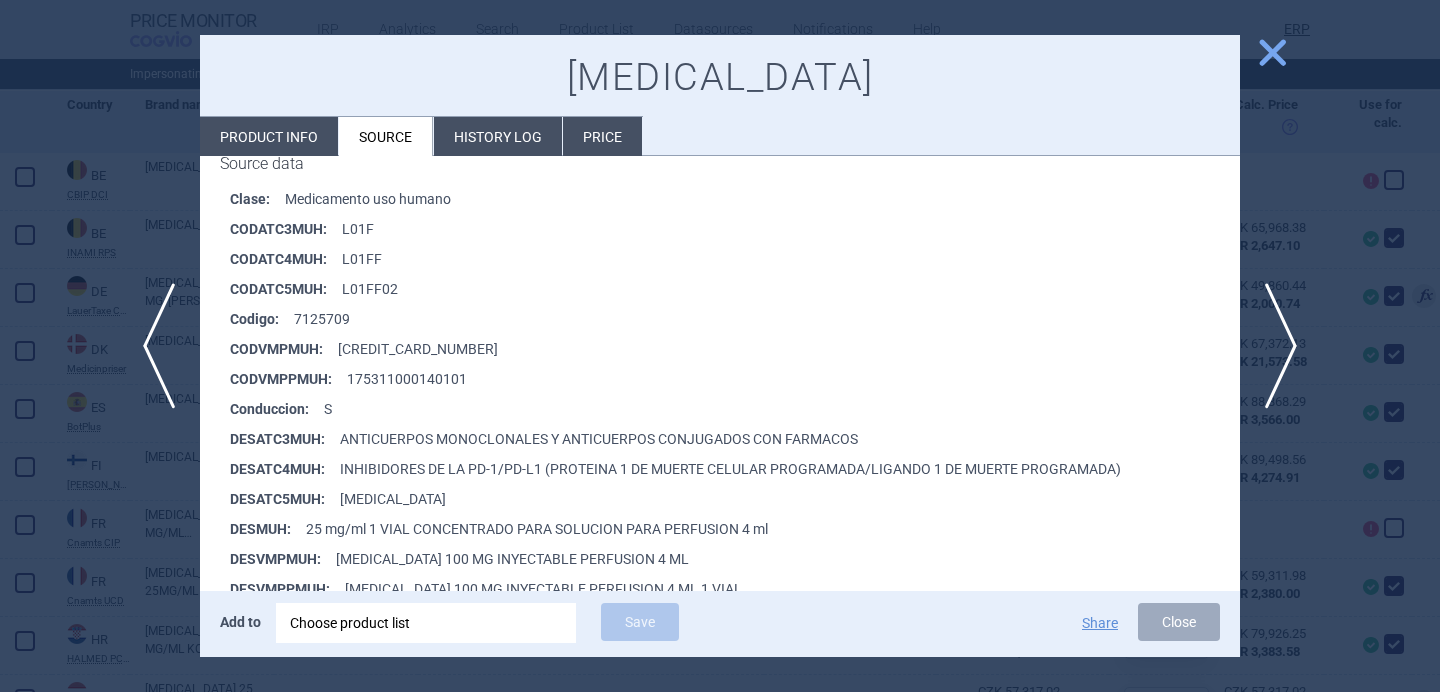 scroll, scrollTop: 429, scrollLeft: 0, axis: vertical 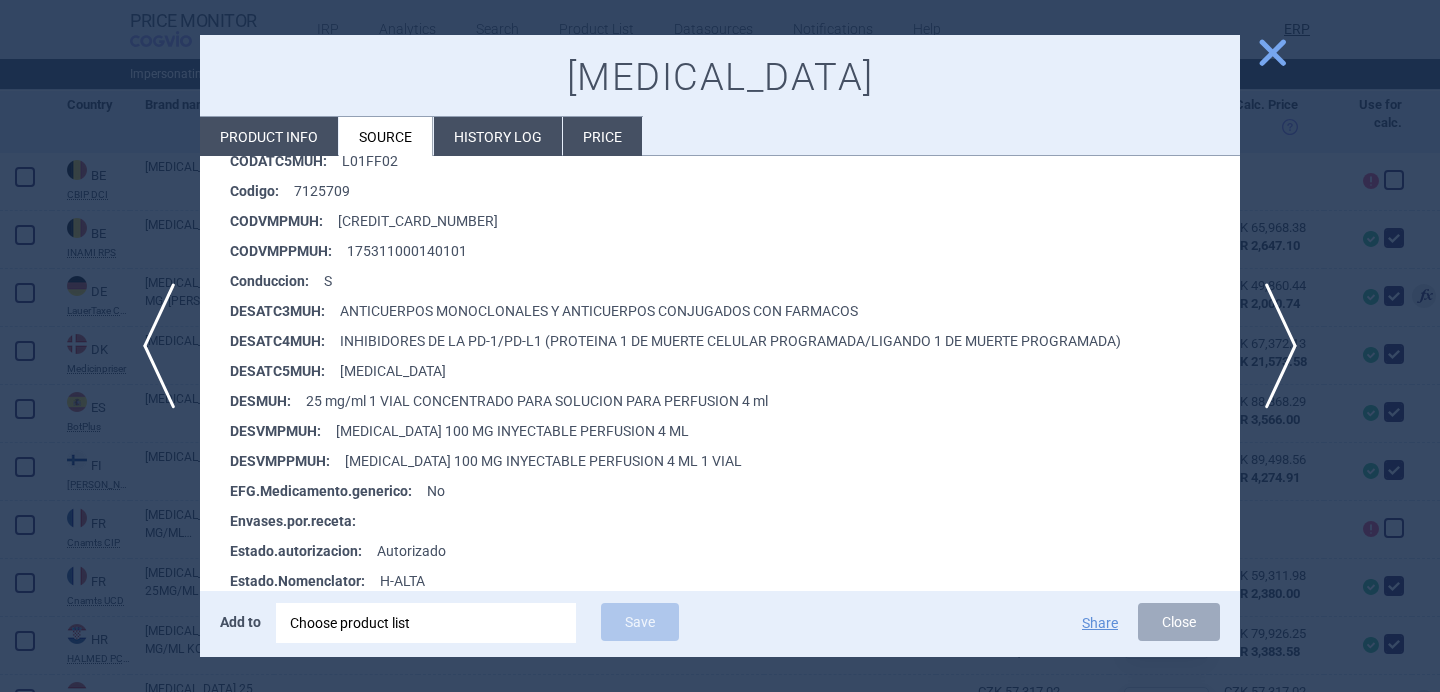 click at bounding box center (720, 346) 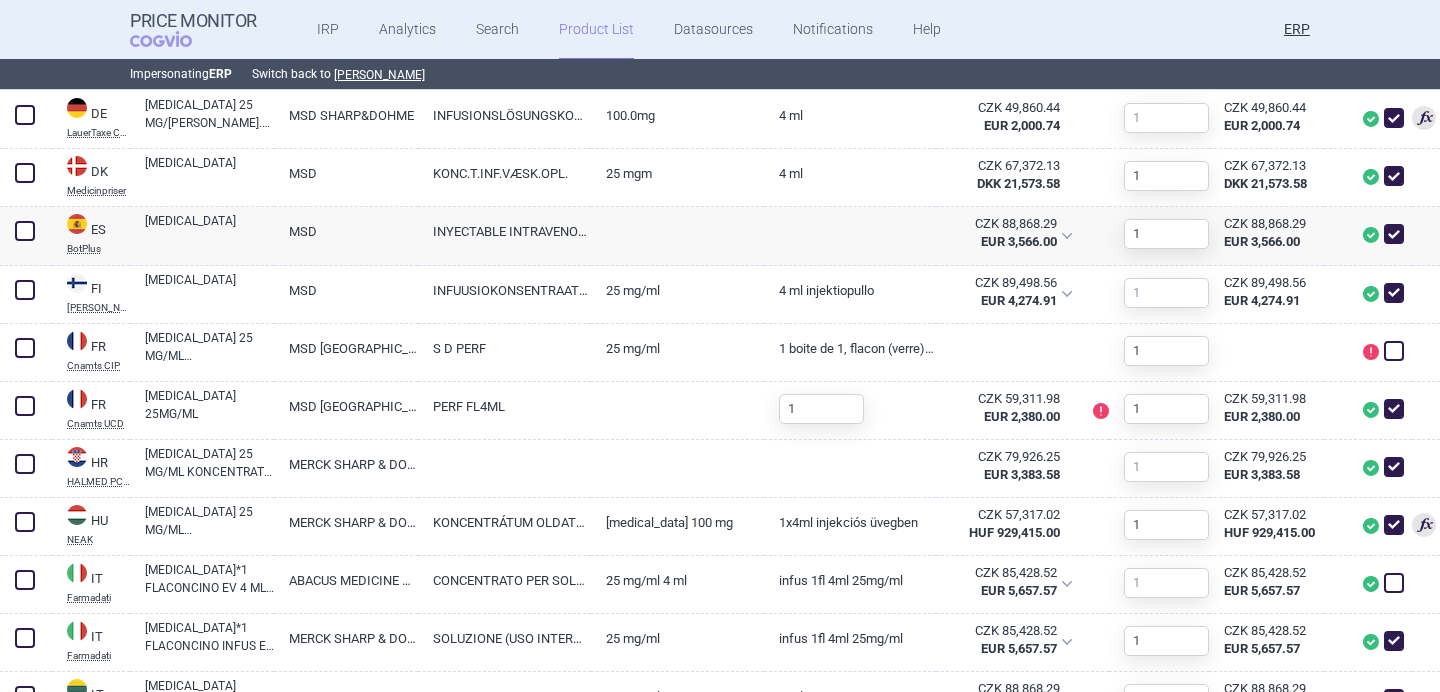 scroll, scrollTop: 918, scrollLeft: 0, axis: vertical 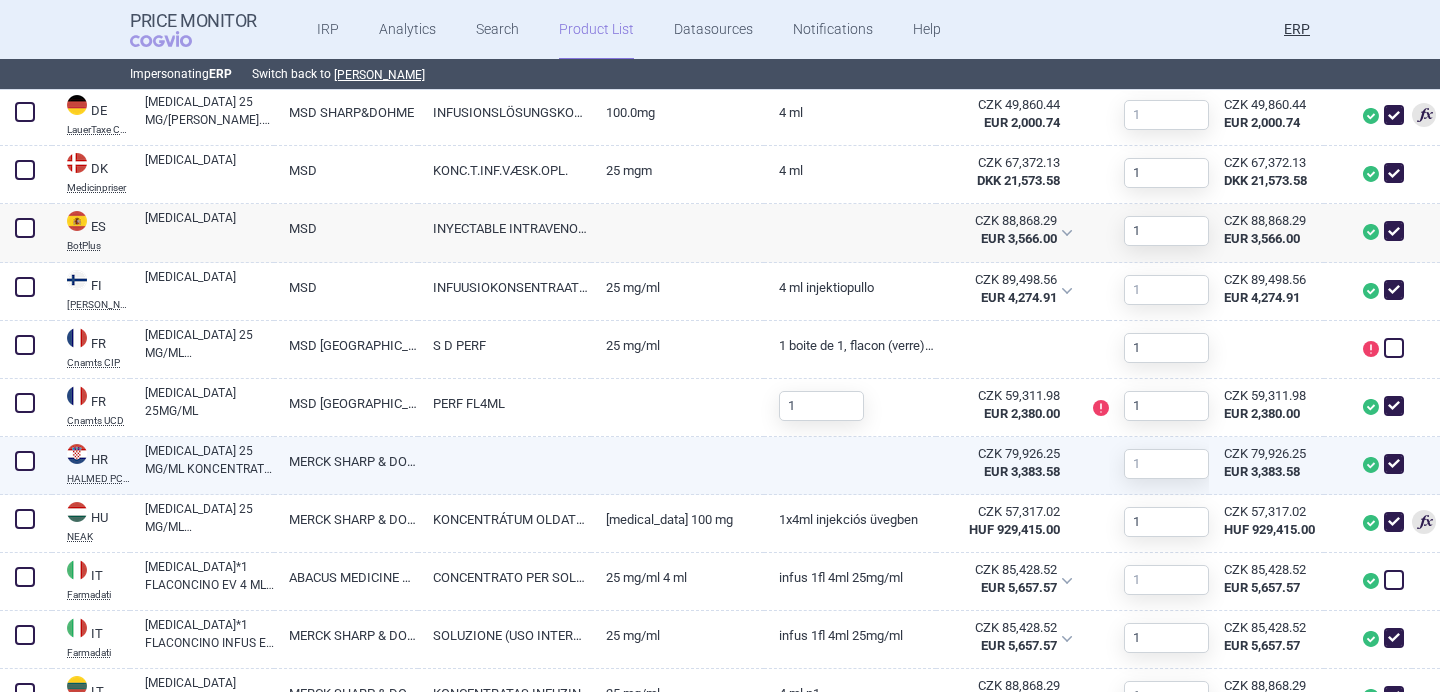 click on "KEYTRUDA 25 MG/ML KONCENTRAT ZA OTOPINU ZA INFUZIJU, 1 BOČICA S 4 ML KONCENTRATA" at bounding box center (209, 460) 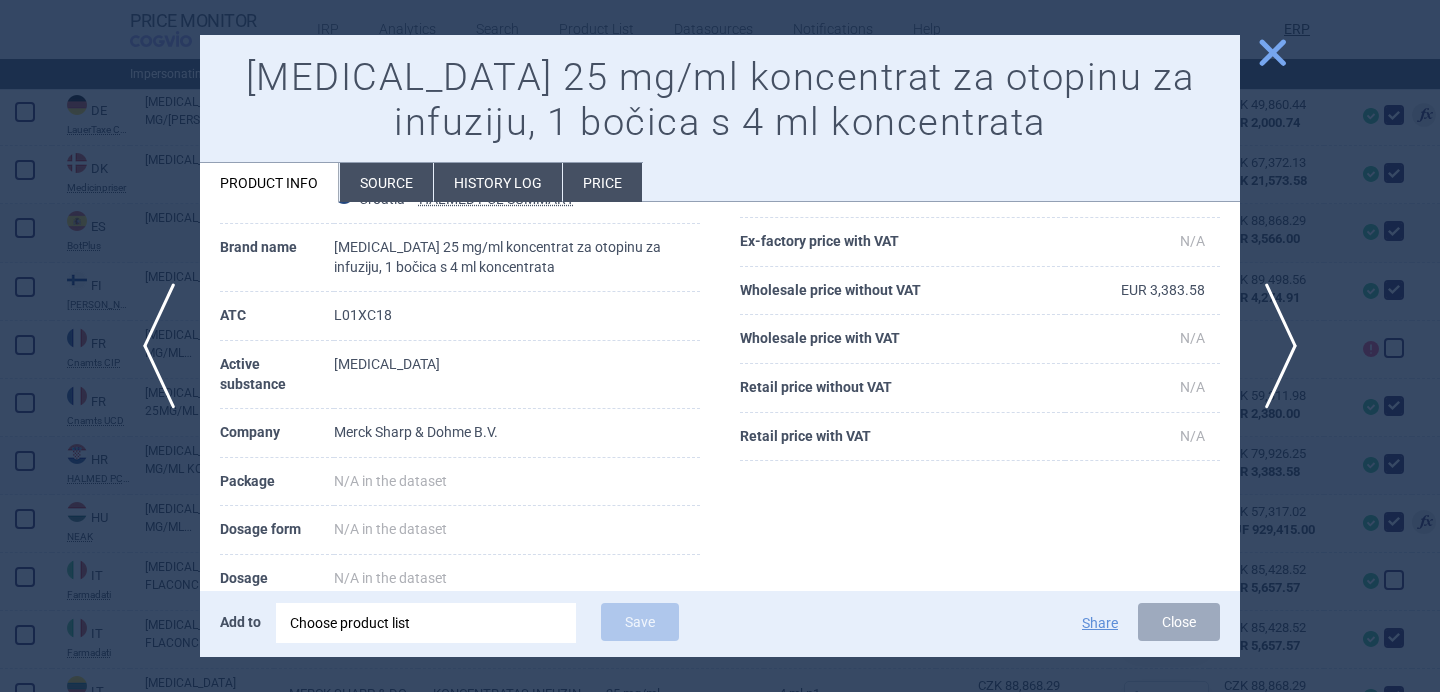 scroll, scrollTop: 140, scrollLeft: 0, axis: vertical 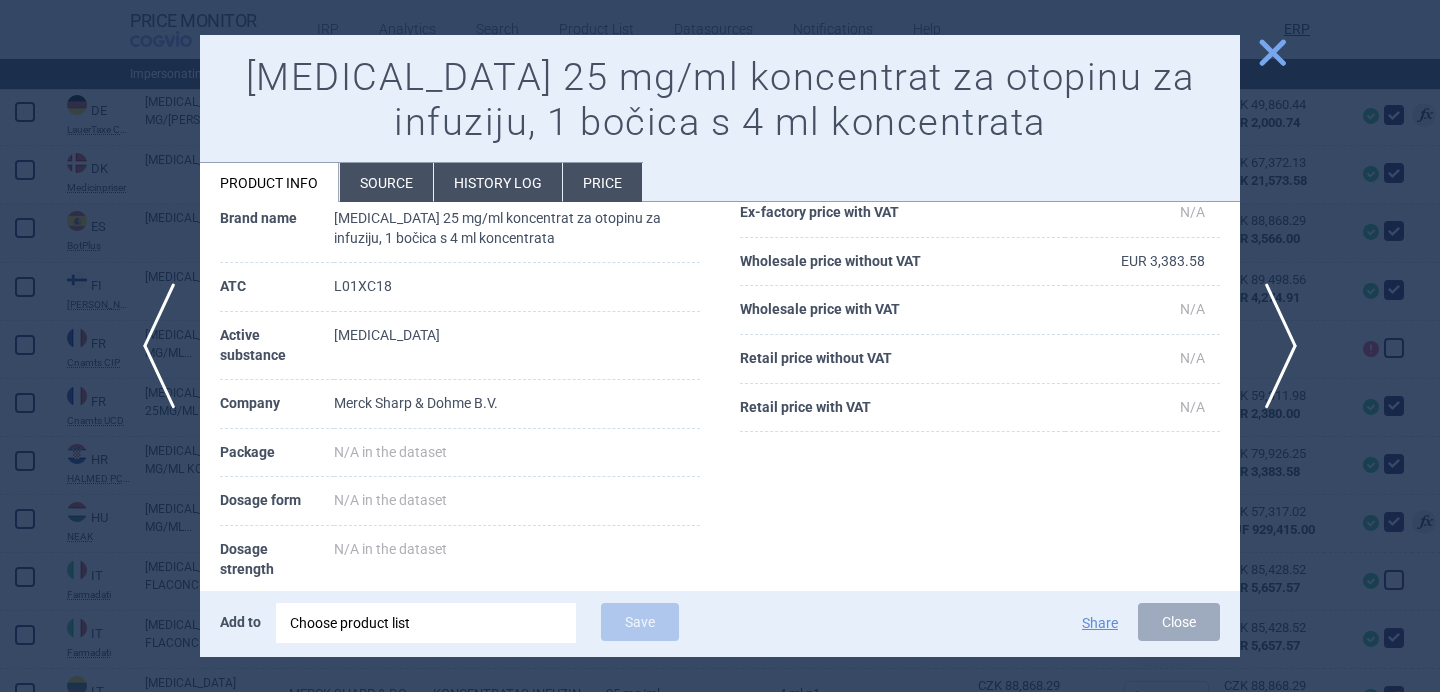 click at bounding box center (720, 346) 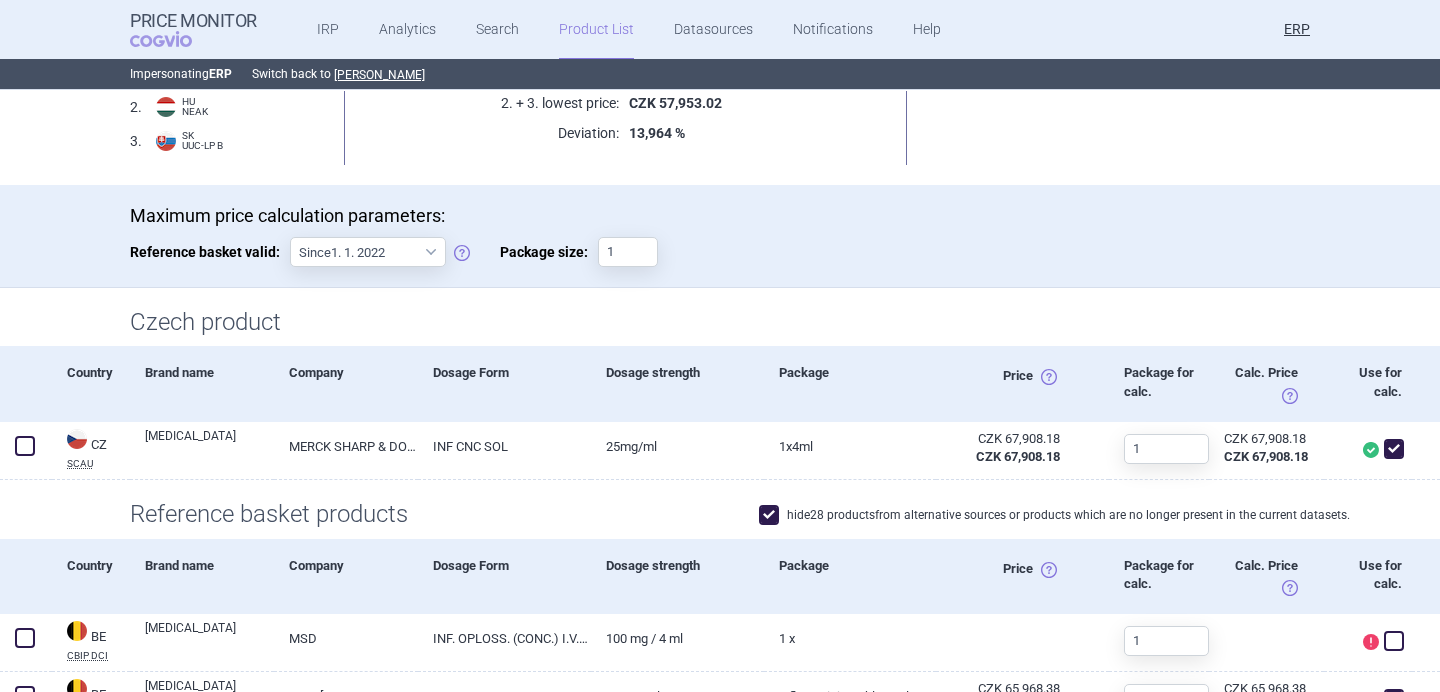scroll, scrollTop: 0, scrollLeft: 0, axis: both 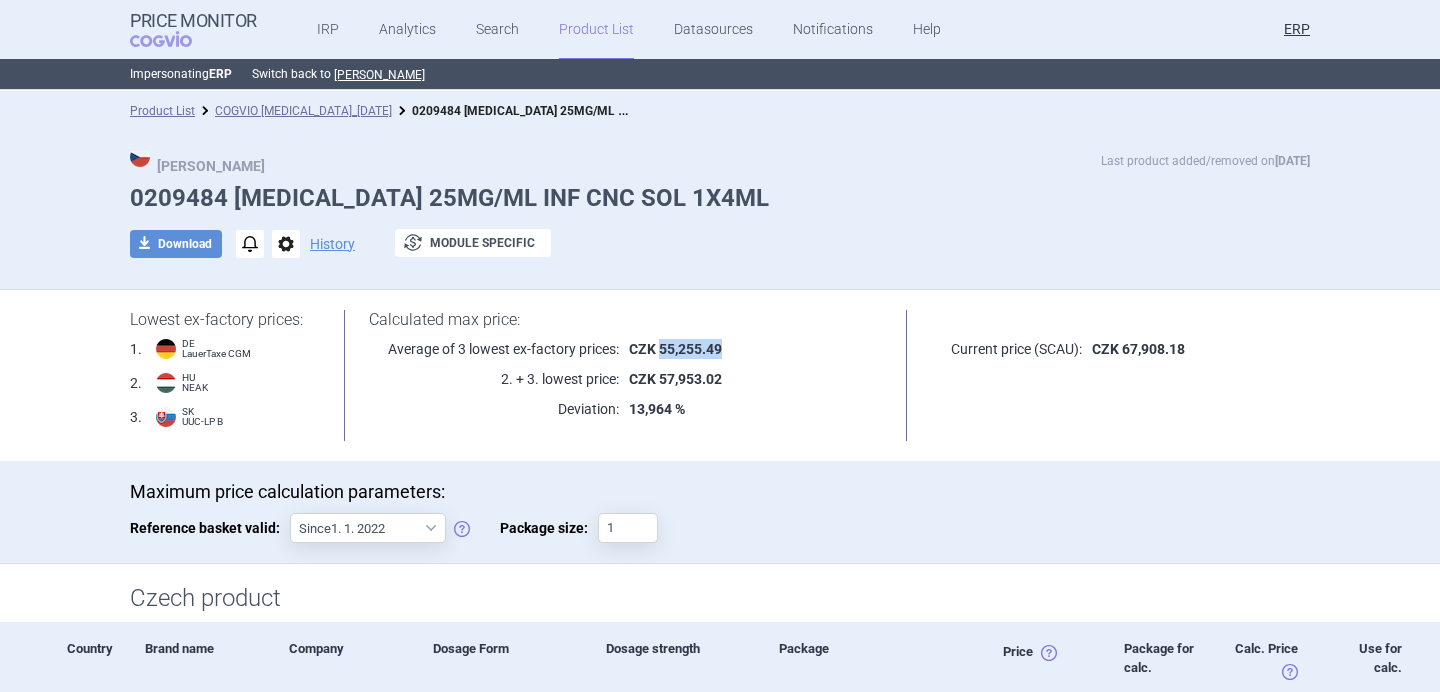 drag, startPoint x: 724, startPoint y: 346, endPoint x: 662, endPoint y: 346, distance: 62 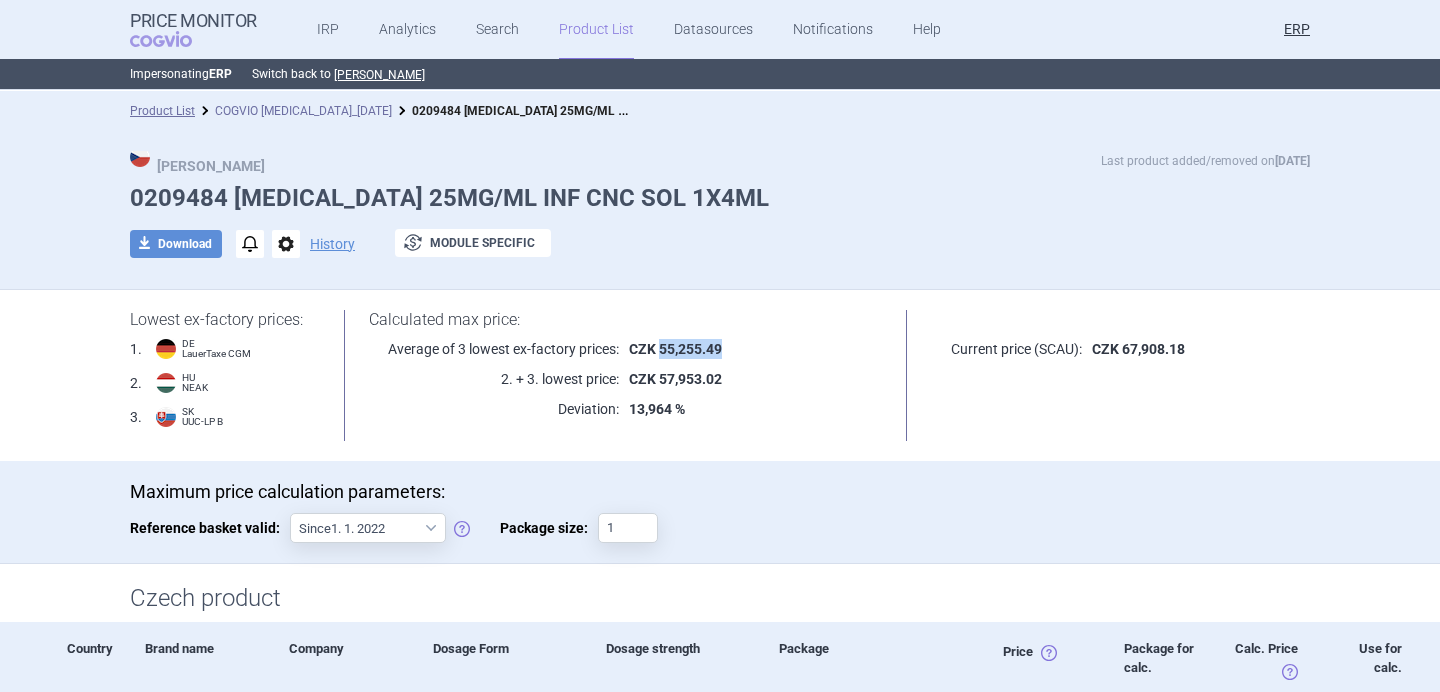 click on "COGVIO Keytruda_02.07.2025" at bounding box center [303, 111] 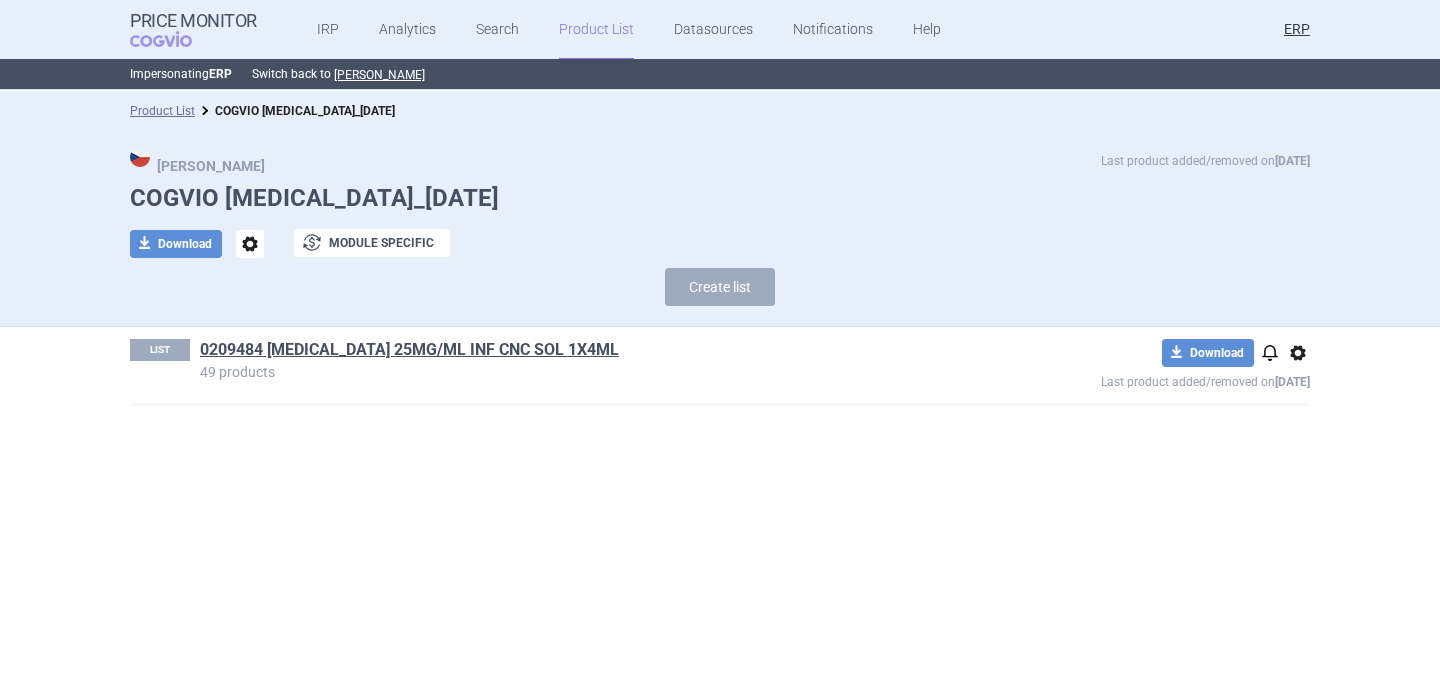 click on "Product List" at bounding box center [162, 111] 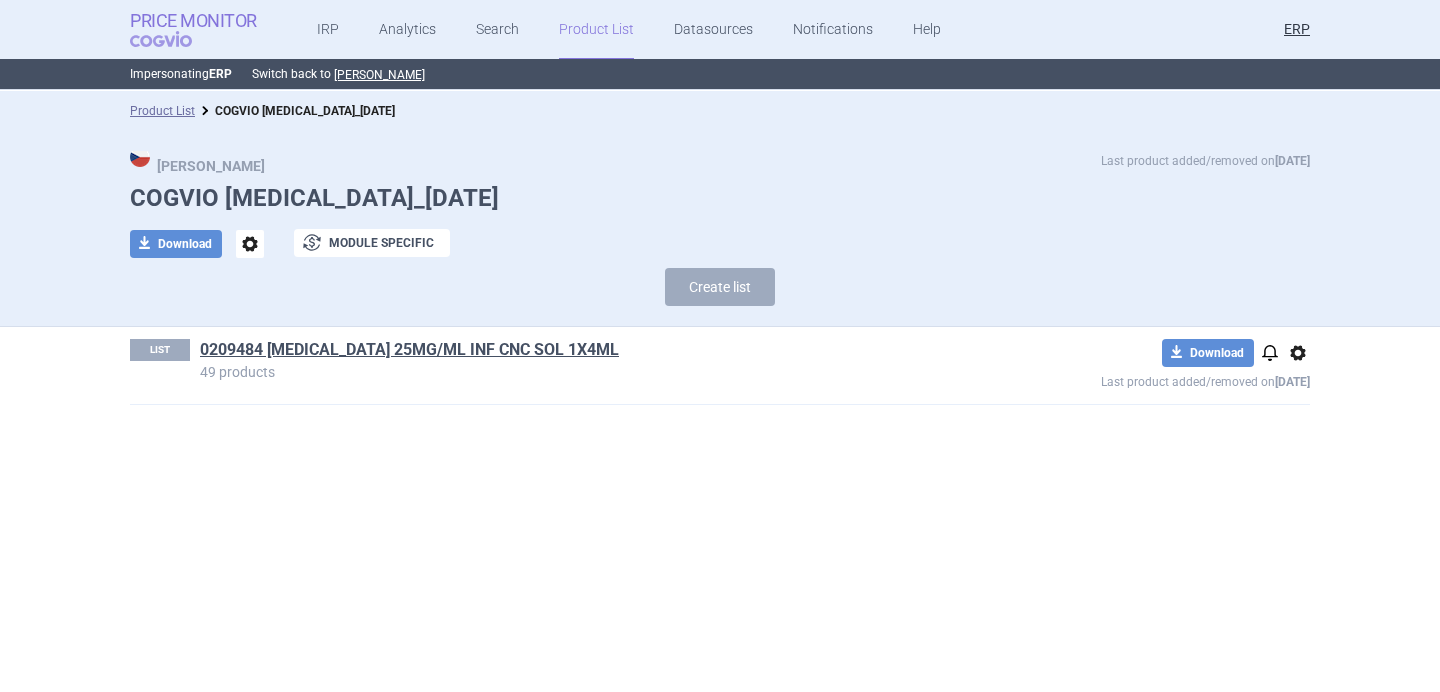 click on "Price Monitor" at bounding box center (193, 21) 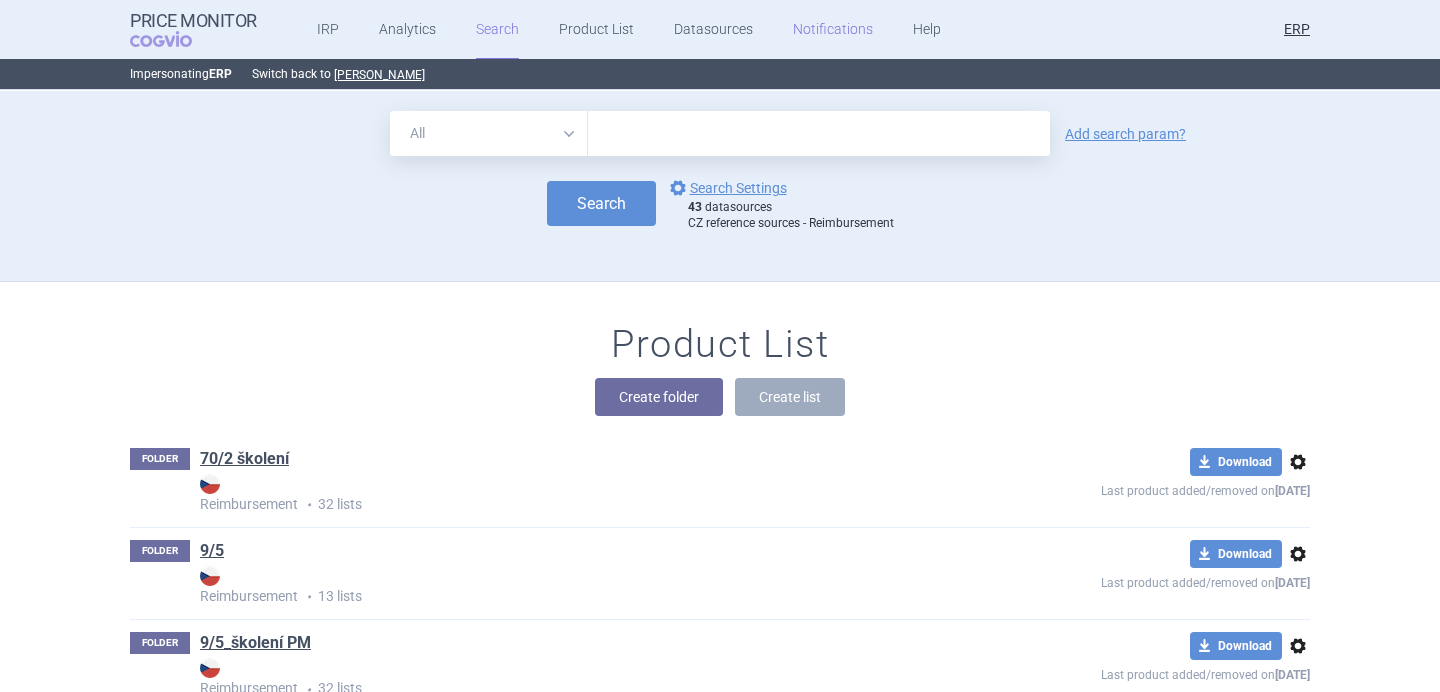 scroll, scrollTop: 46411, scrollLeft: 0, axis: vertical 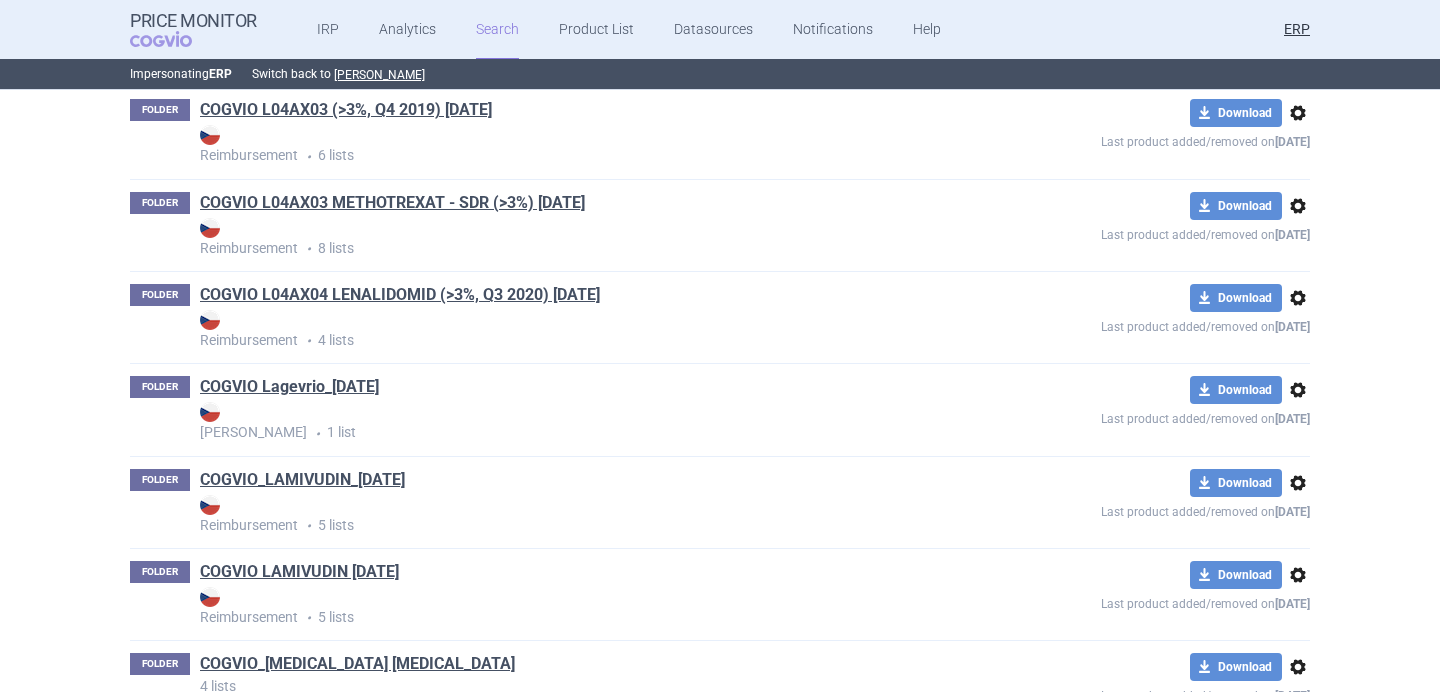 click on "options" at bounding box center (1298, 390) 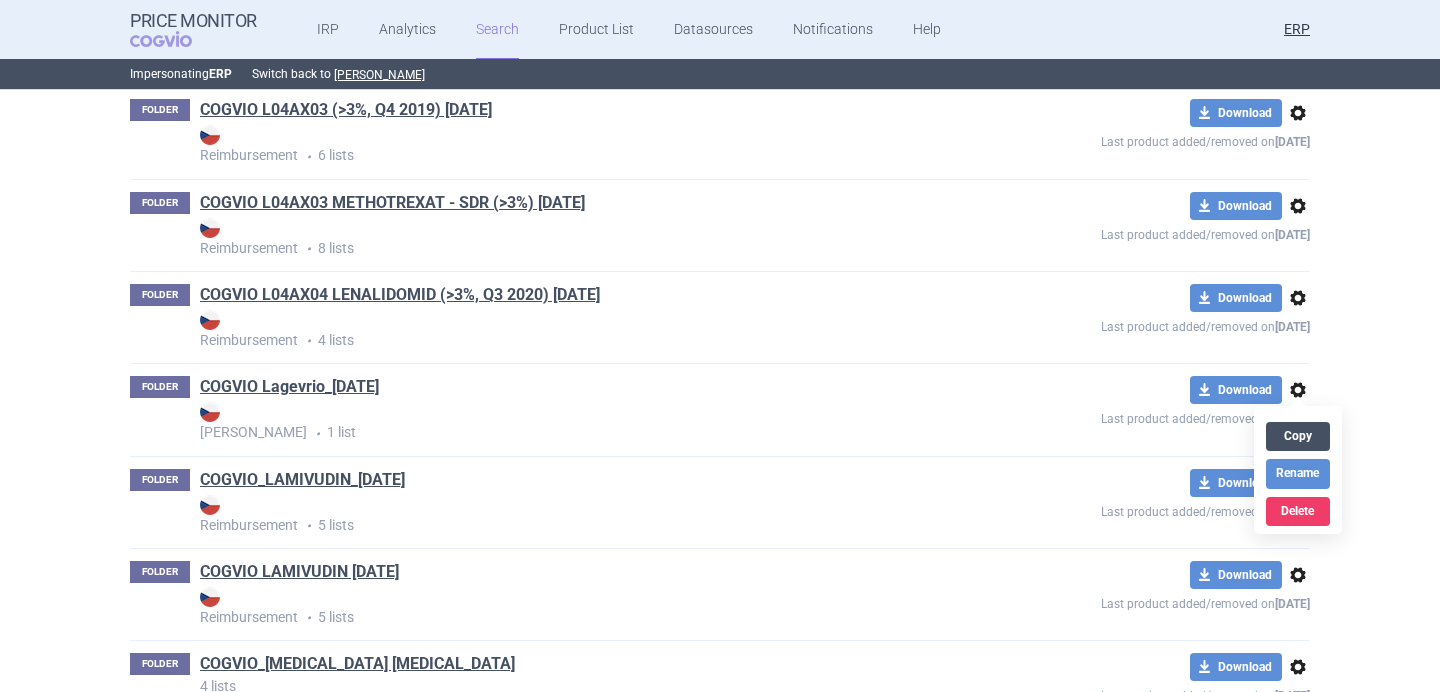 click on "Copy" at bounding box center (1298, 436) 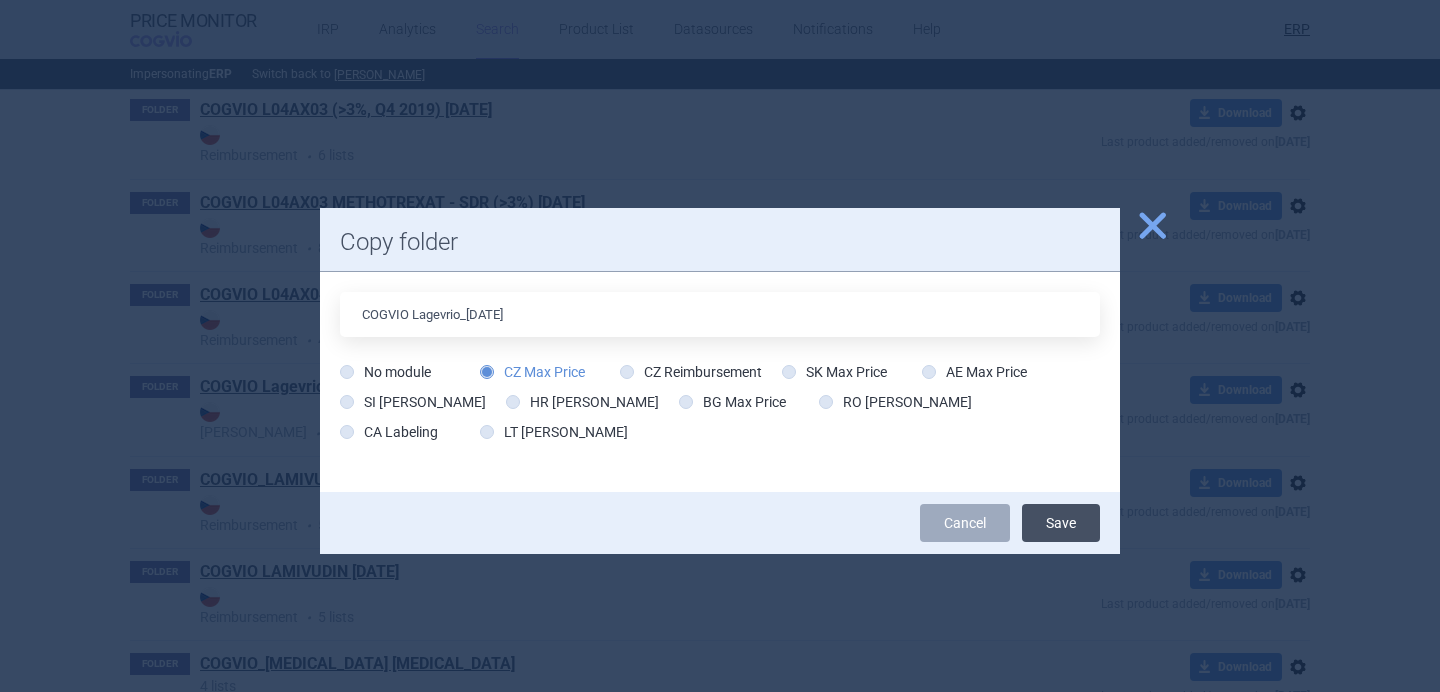 type on "COGVIO Lagevrio_02.07.2025" 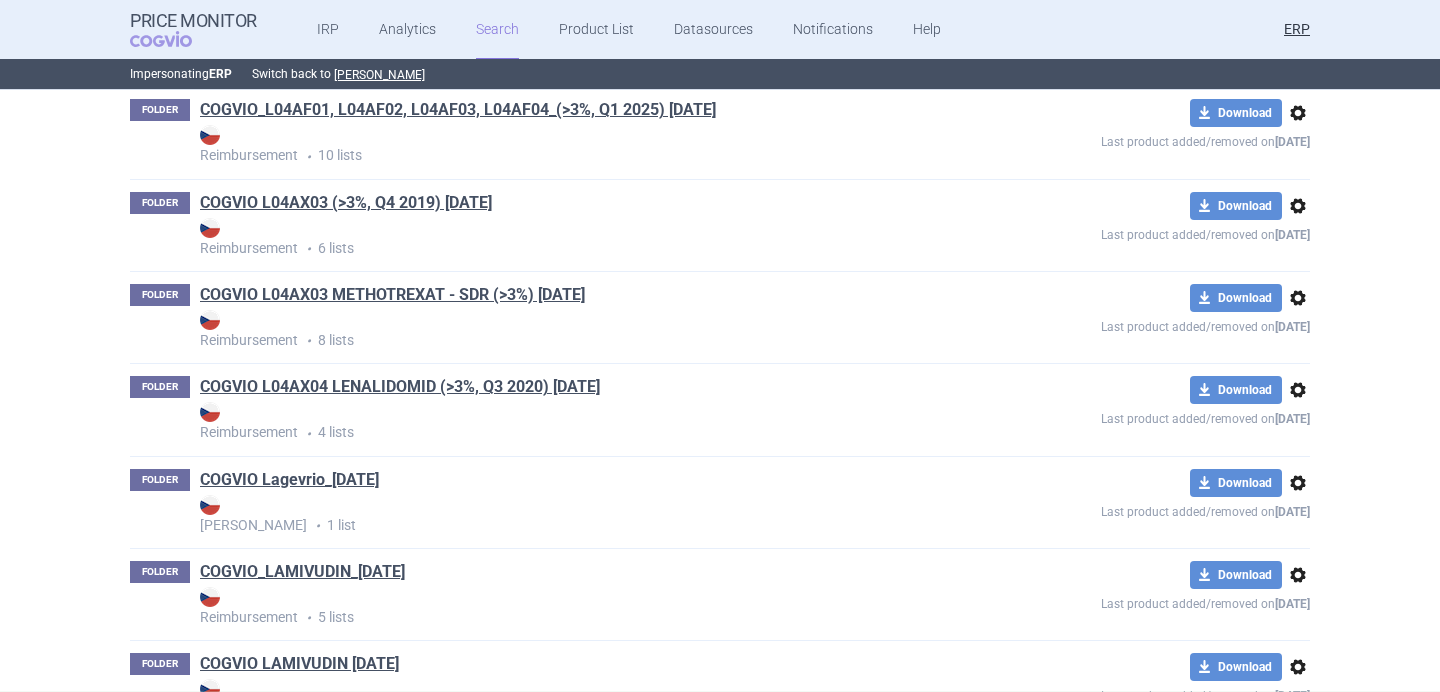 scroll, scrollTop: 46503, scrollLeft: 0, axis: vertical 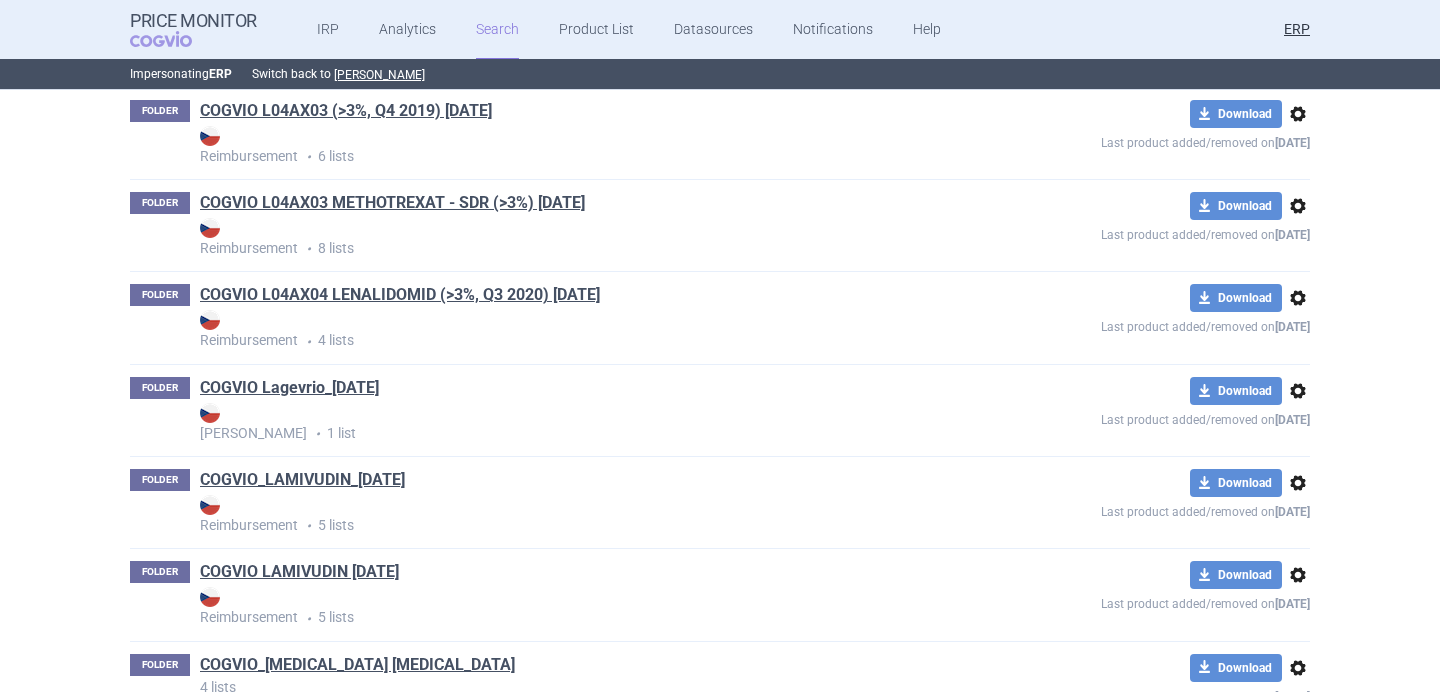 click on "options" at bounding box center (1298, 391) 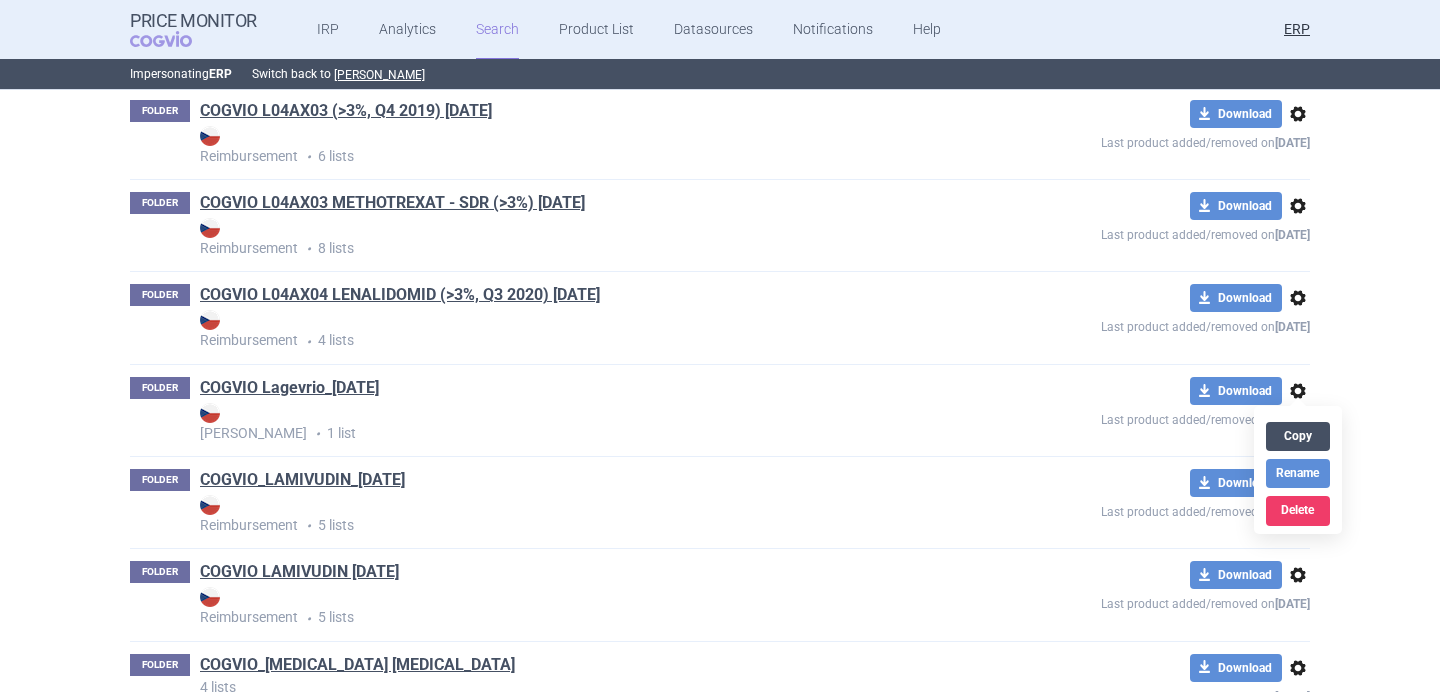 click on "Copy" at bounding box center (1298, 436) 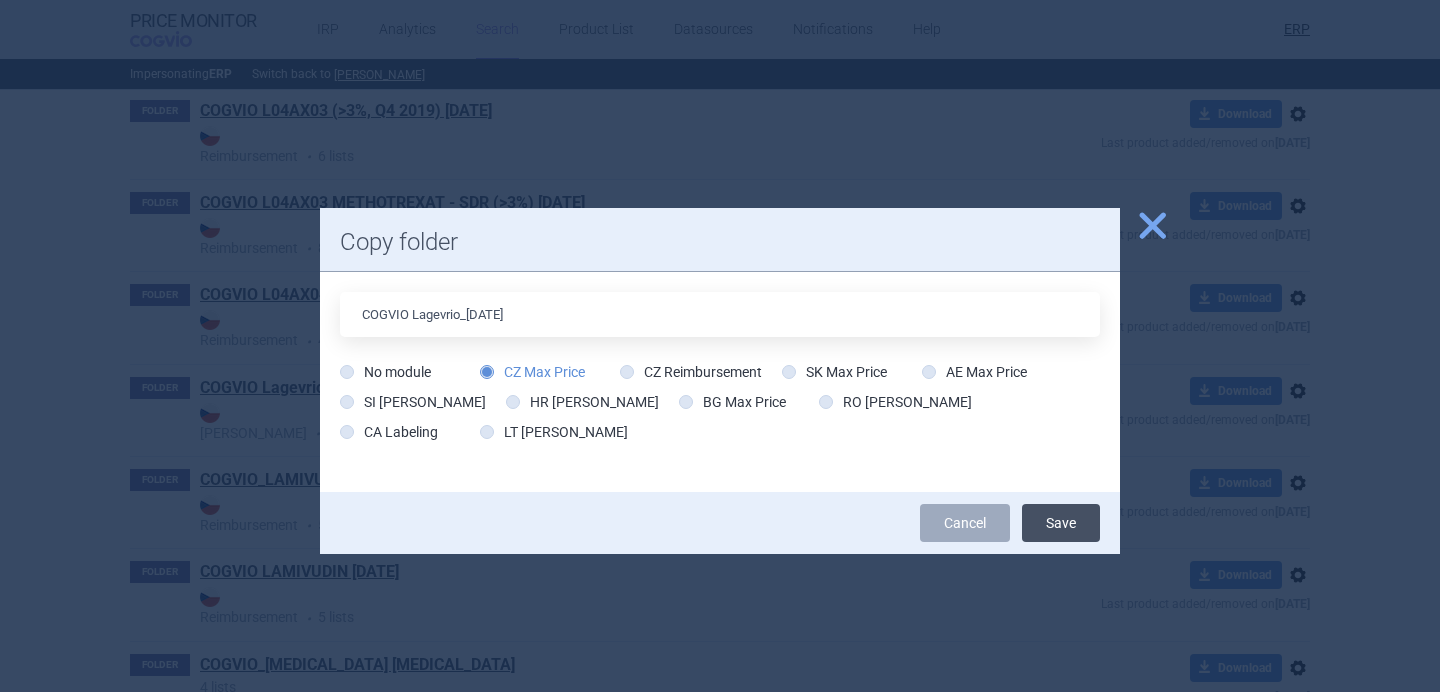 type on "COGVIO Lagevrio_02.07.2025" 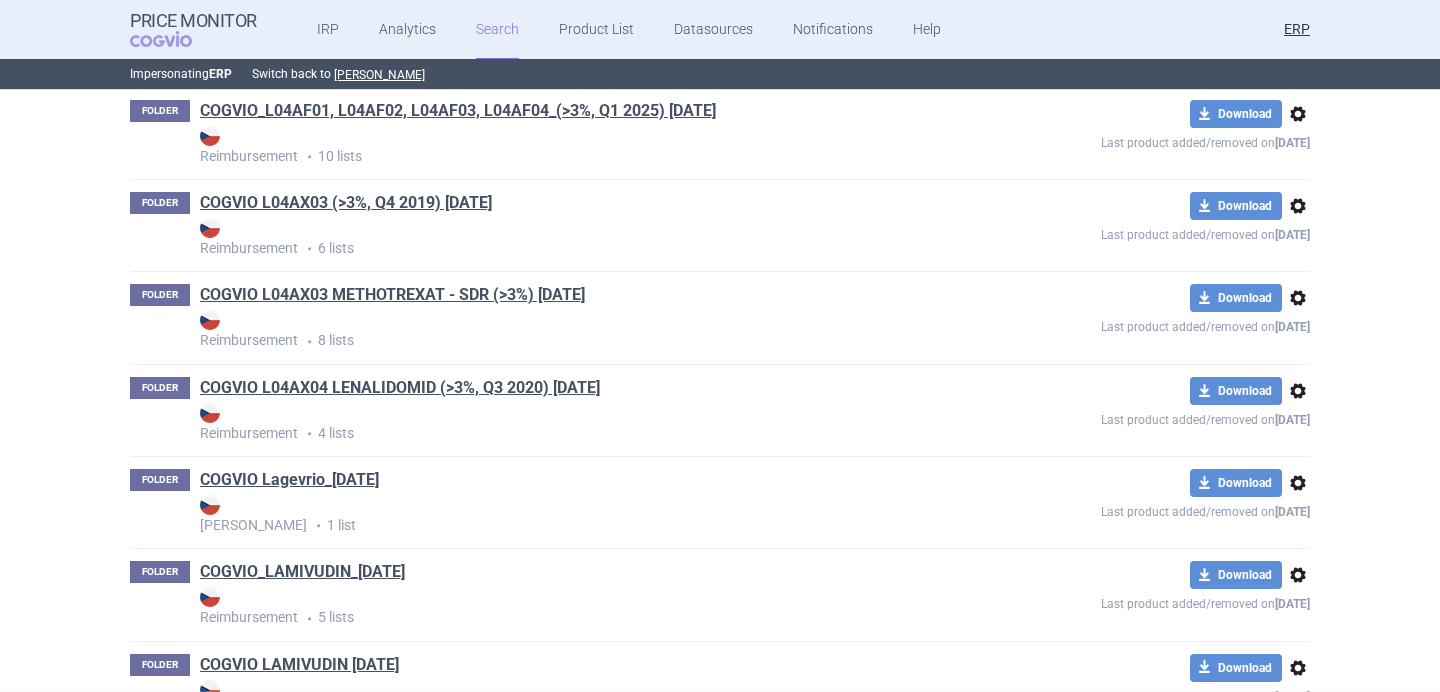 scroll, scrollTop: 46596, scrollLeft: 0, axis: vertical 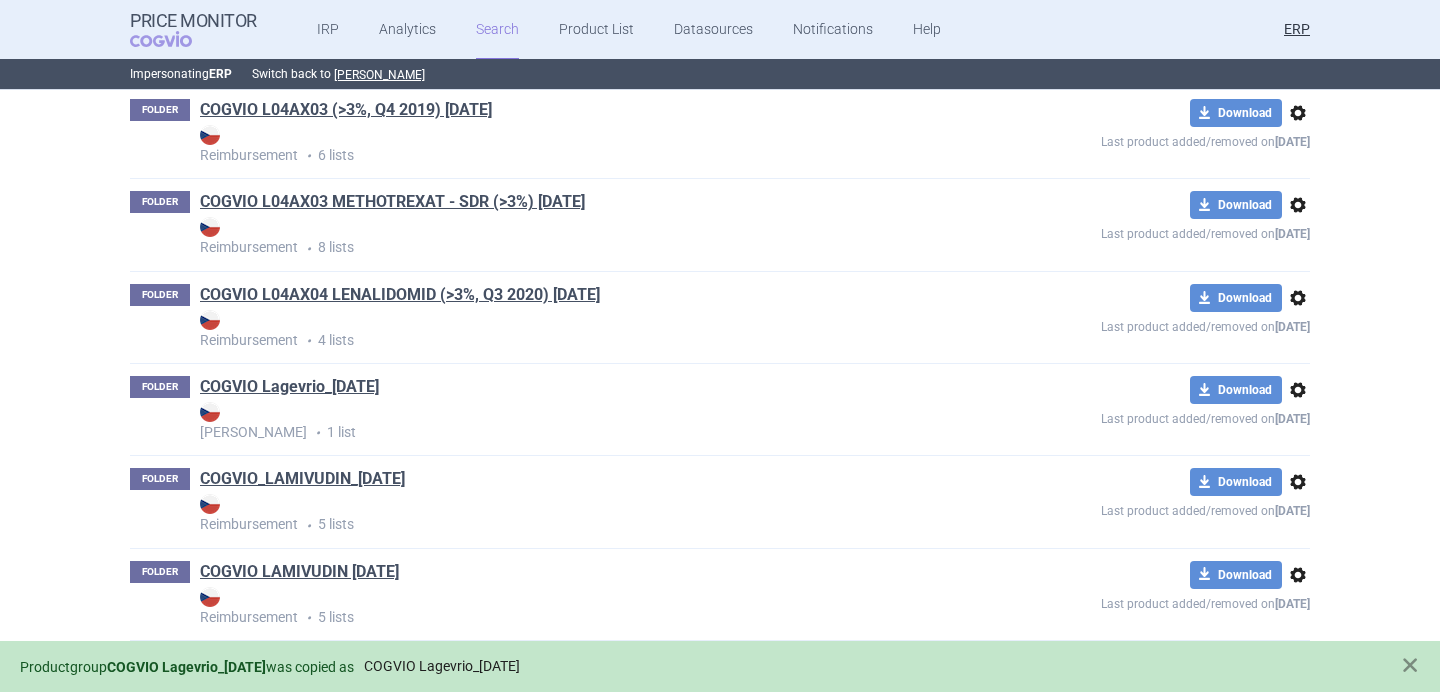 click on "COGVIO Lagevrio_02.07.2025" at bounding box center (442, 666) 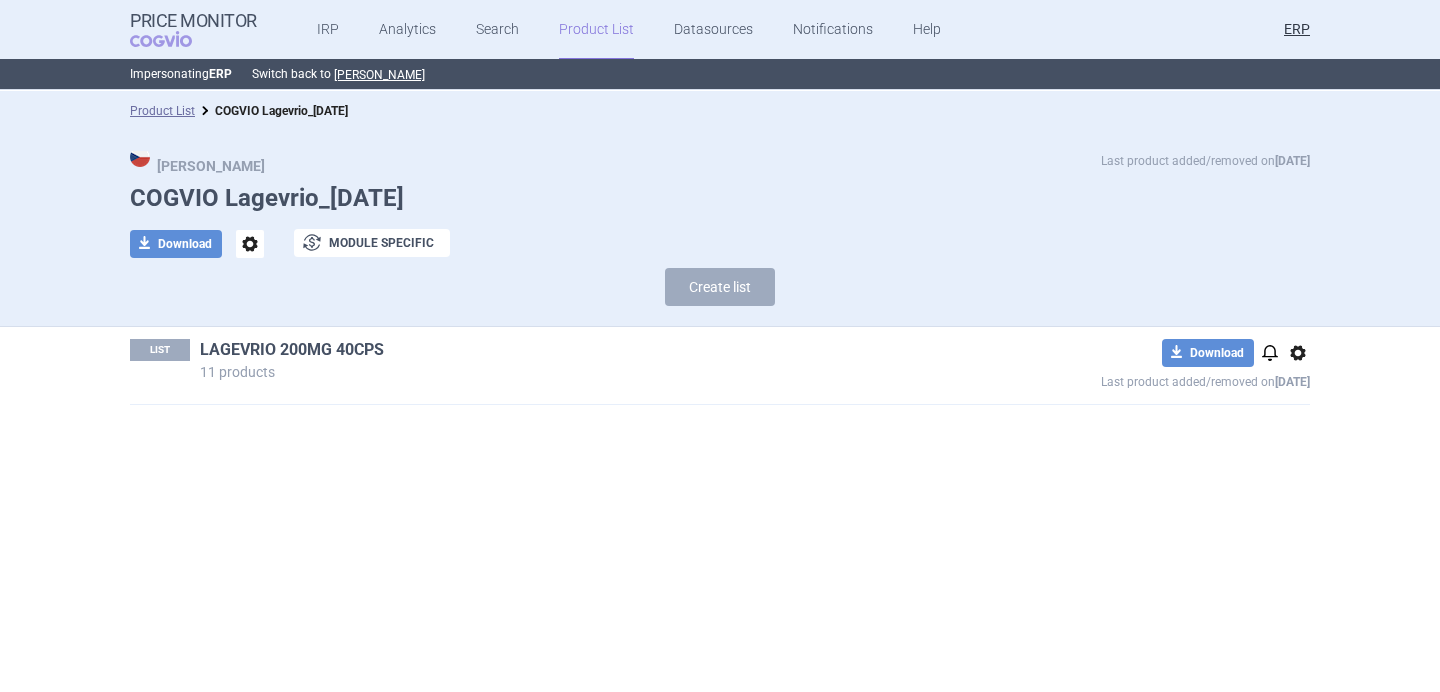 click on "LAGEVRIO 200MG 40CPS" at bounding box center (292, 350) 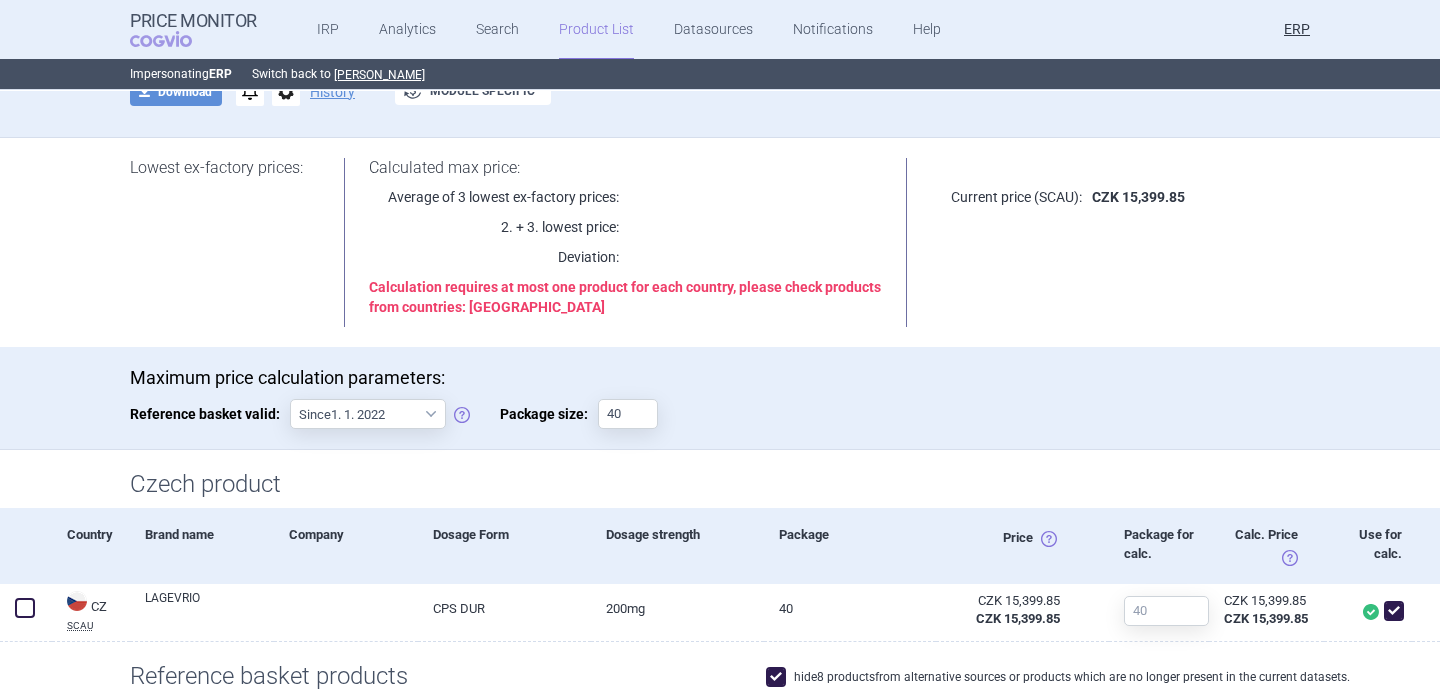 scroll, scrollTop: 0, scrollLeft: 0, axis: both 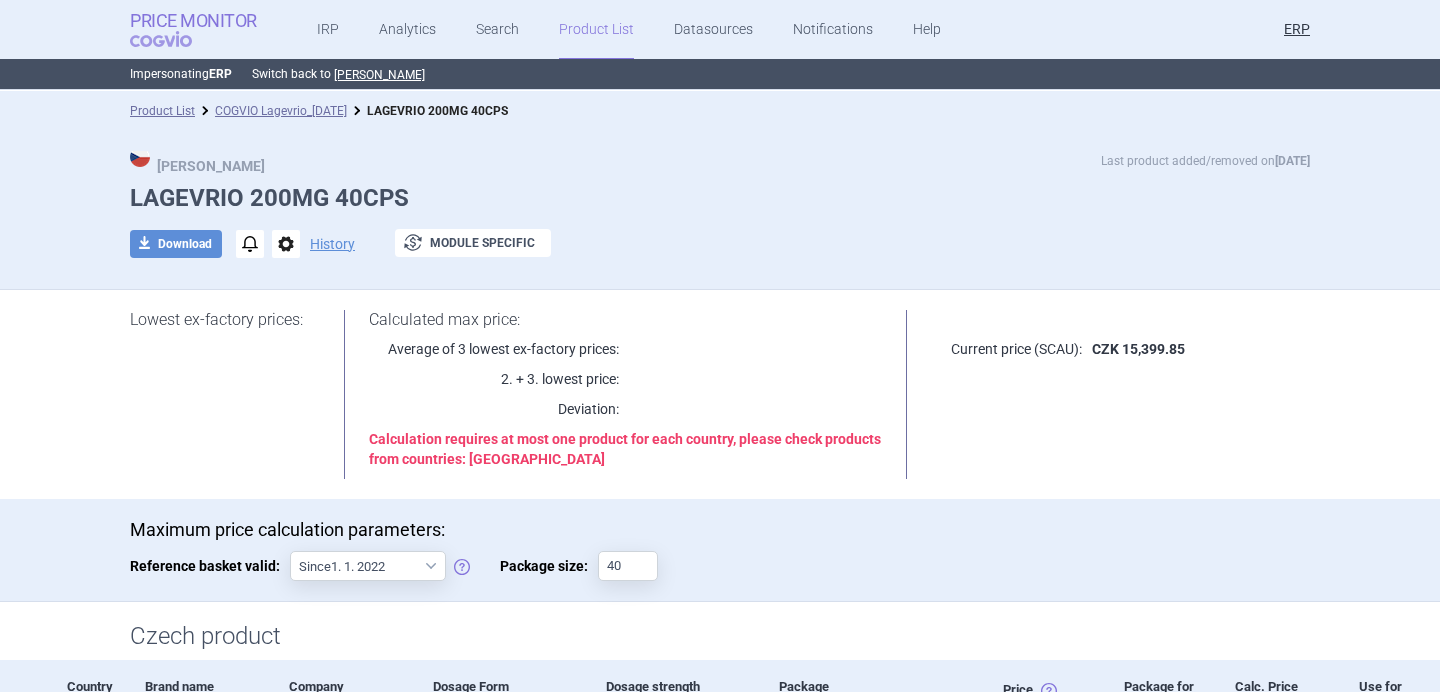 click on "COGVIO" at bounding box center (175, 39) 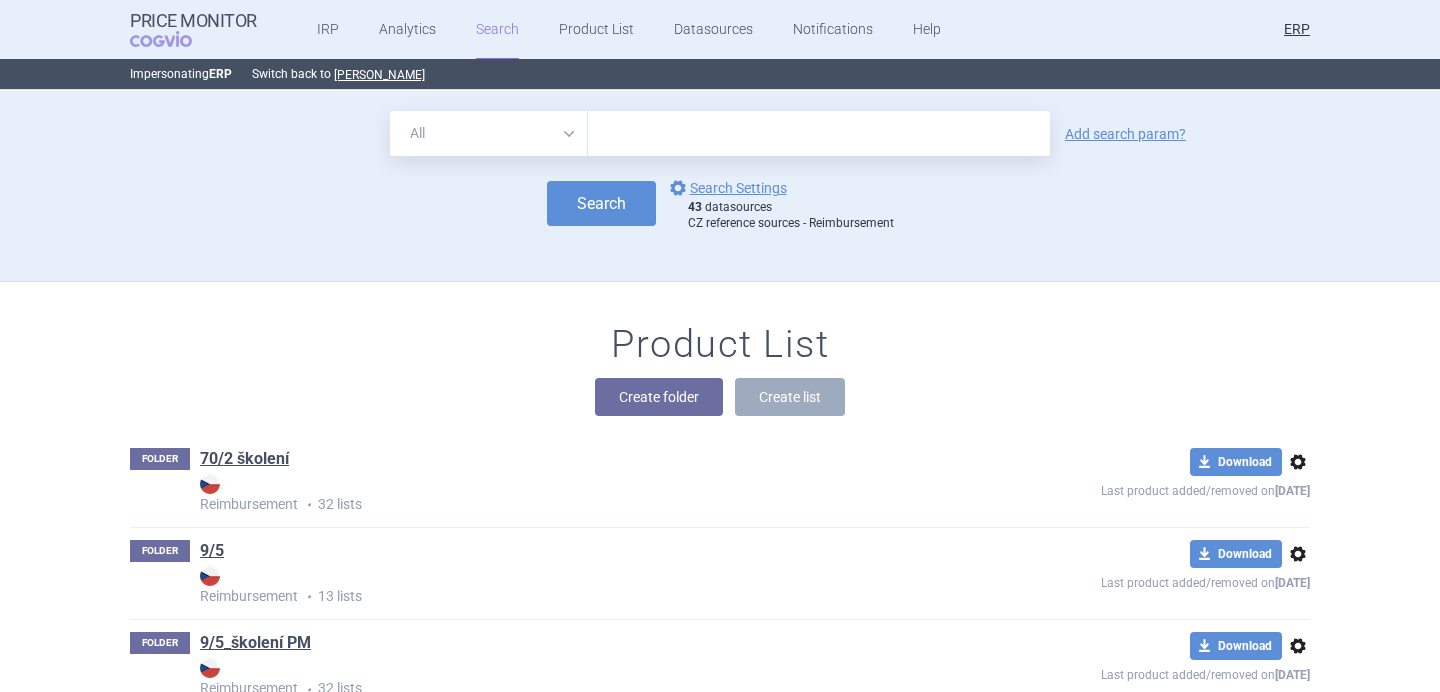 scroll, scrollTop: 89686, scrollLeft: 0, axis: vertical 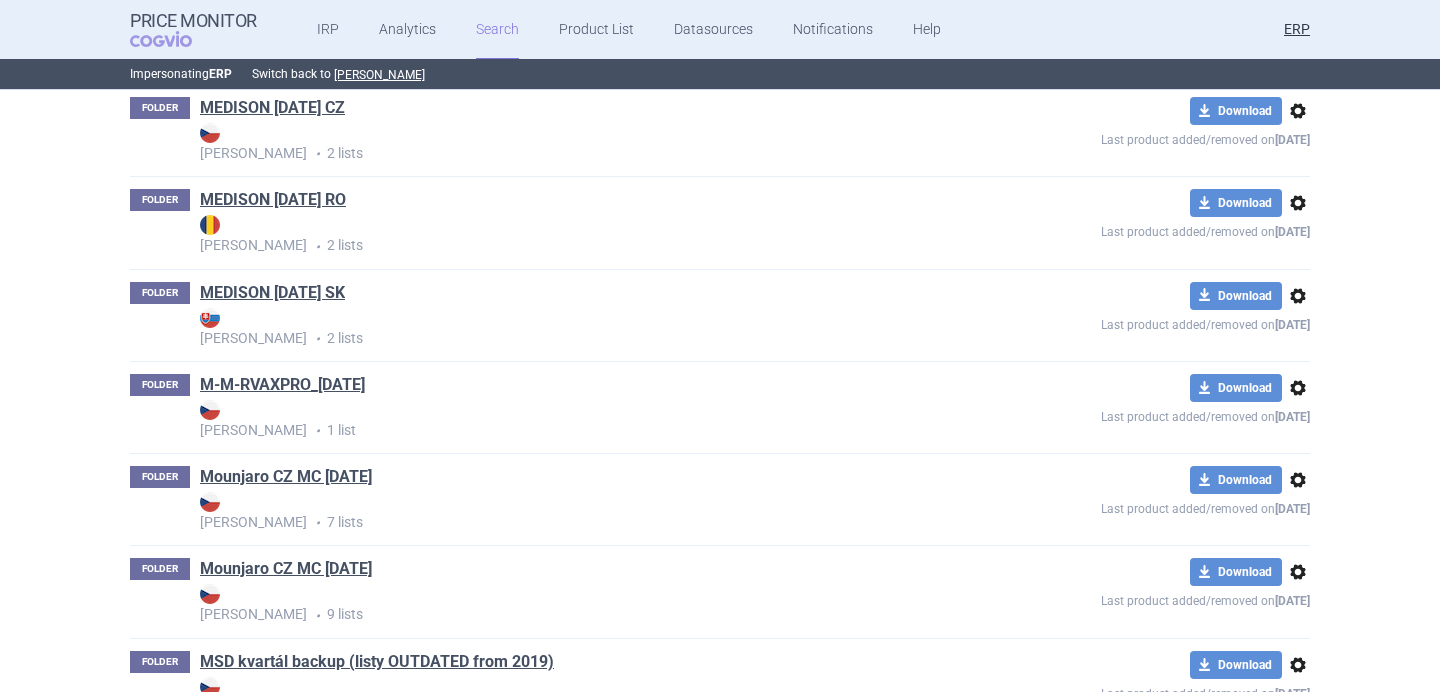 click on "options" at bounding box center (1298, 388) 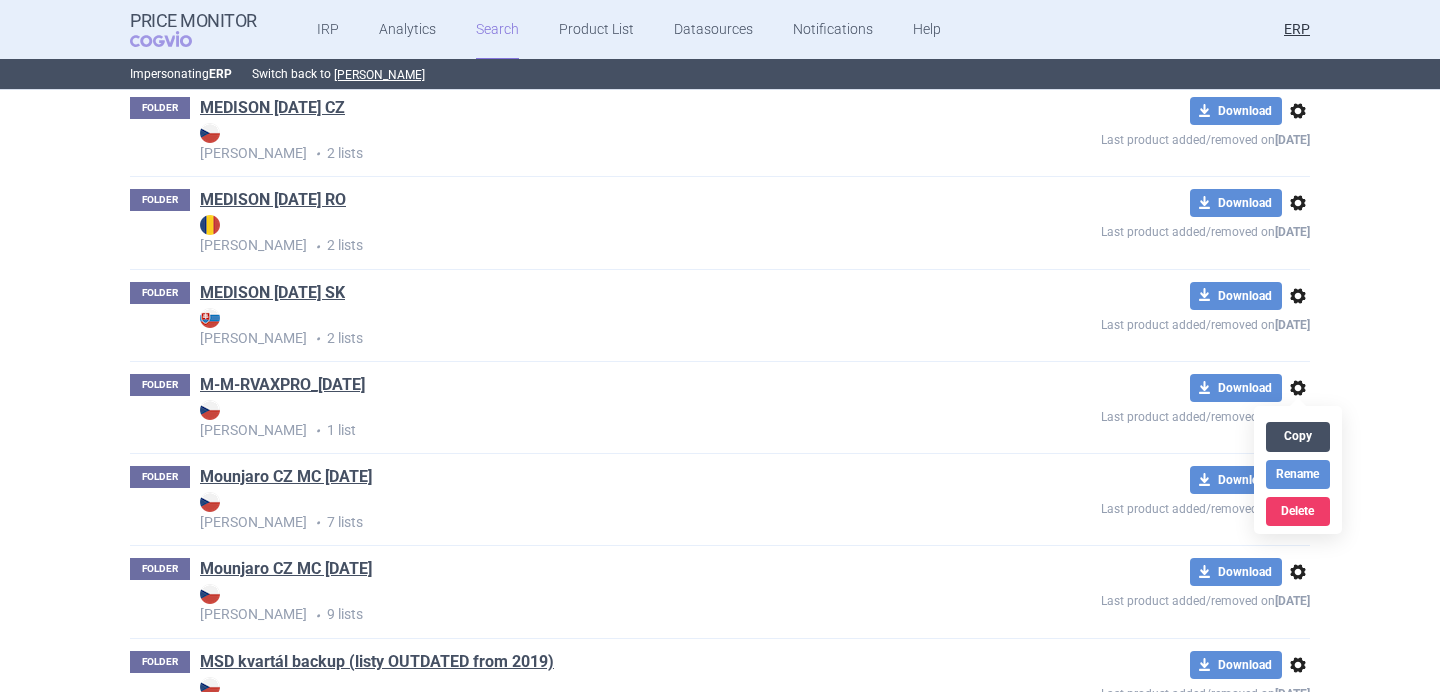 click on "Copy" at bounding box center [1298, 436] 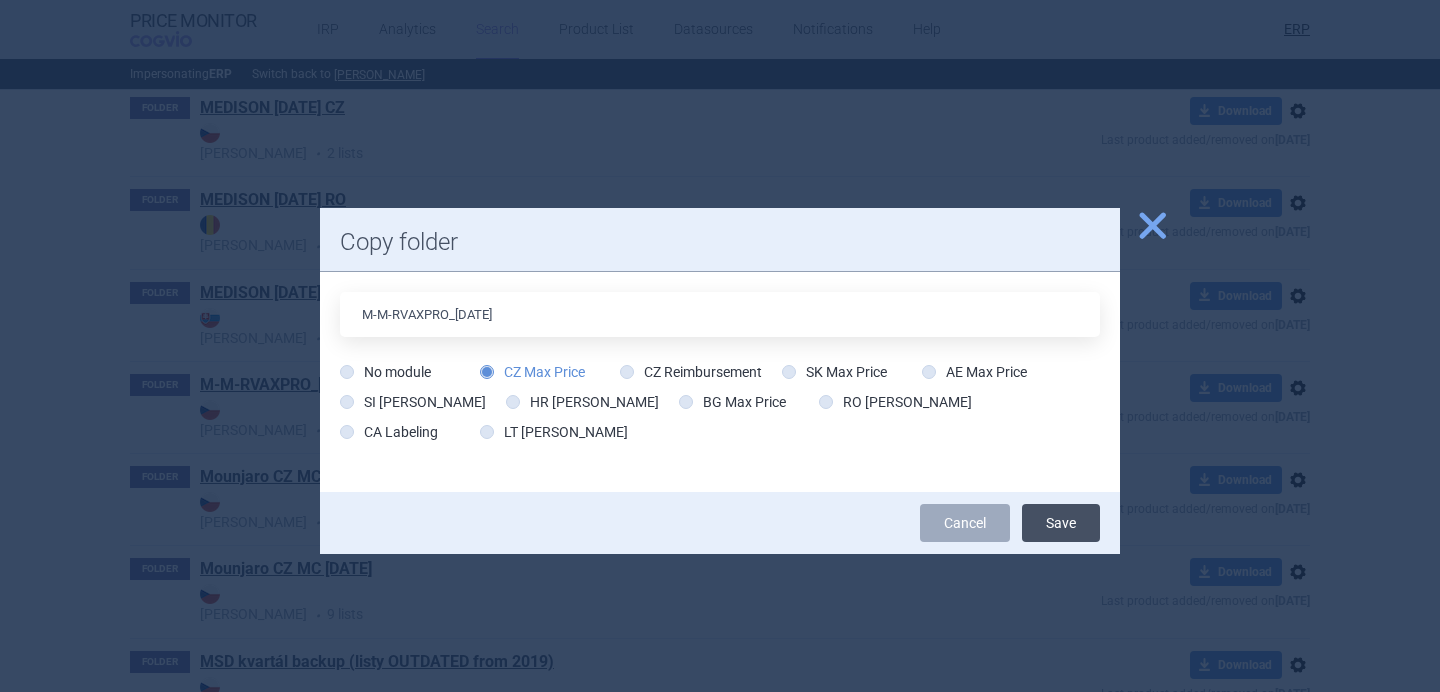 type on "M-M-RVAXPRO_02.07.2025" 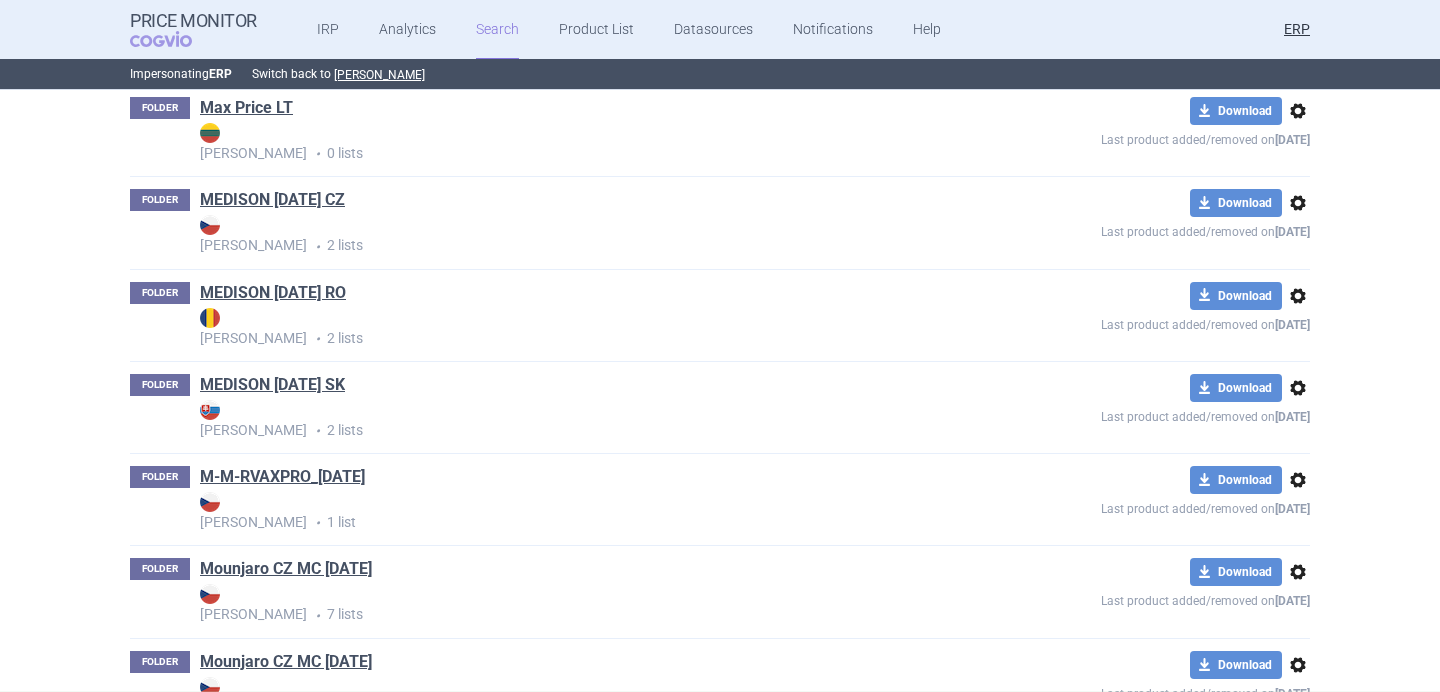 scroll, scrollTop: 89778, scrollLeft: 0, axis: vertical 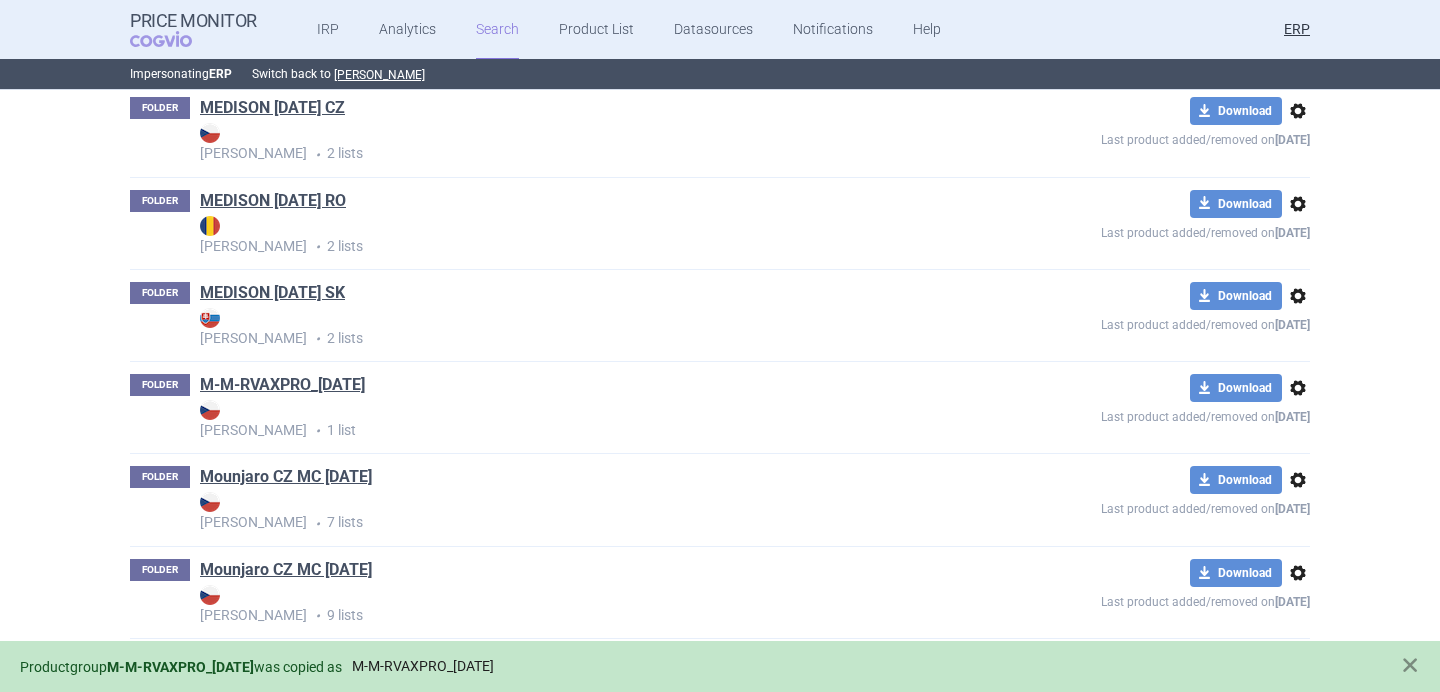 click on "M-M-RVAXPRO_02.07.2025" at bounding box center [423, 666] 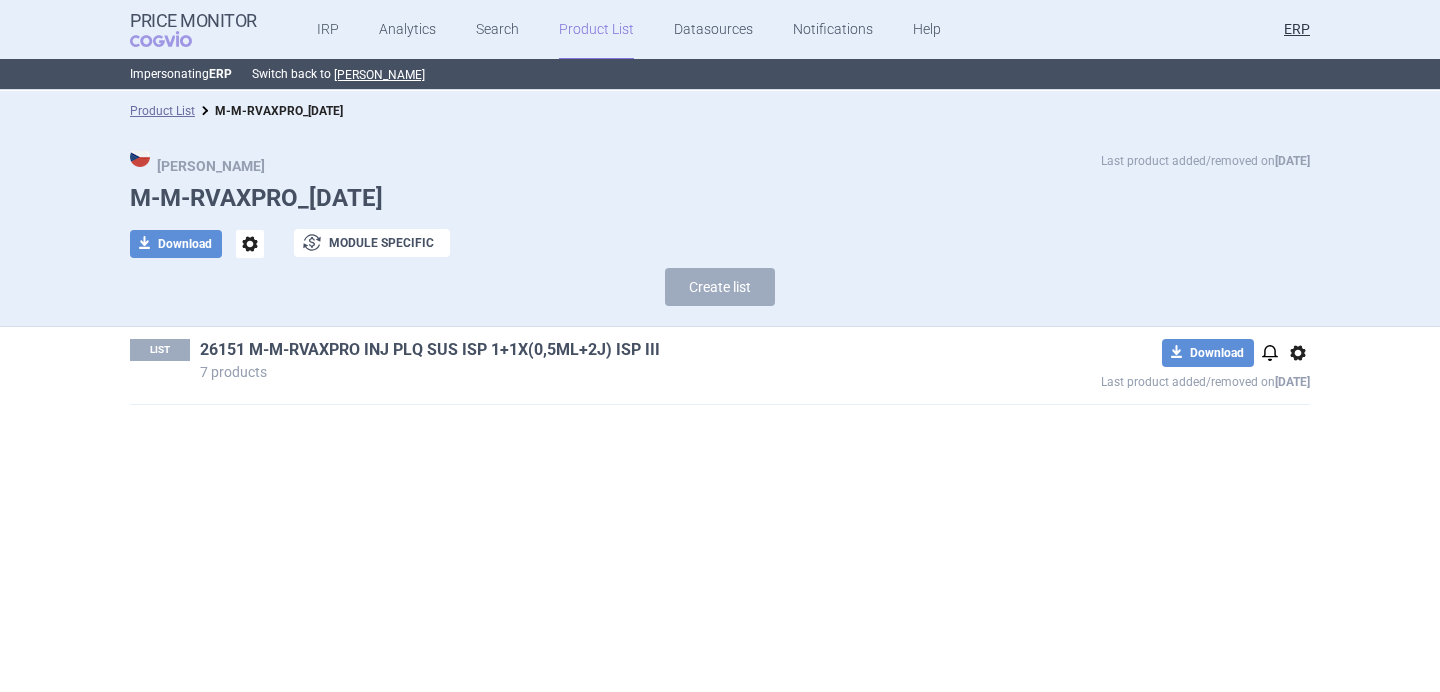 click on "26151 M-M-RVAXPRO INJ PLQ SUS ISP 1+1X(0,5ML+2J) ISP III" at bounding box center [430, 350] 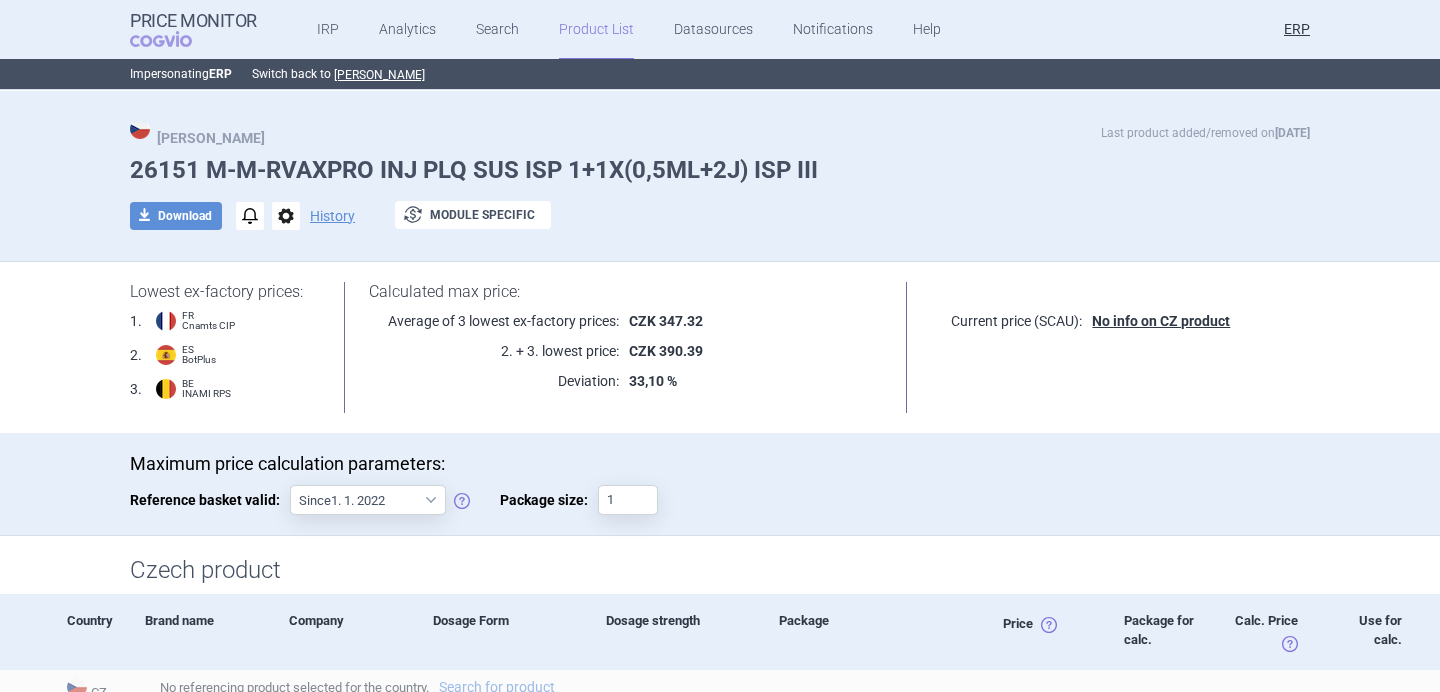 scroll, scrollTop: 0, scrollLeft: 0, axis: both 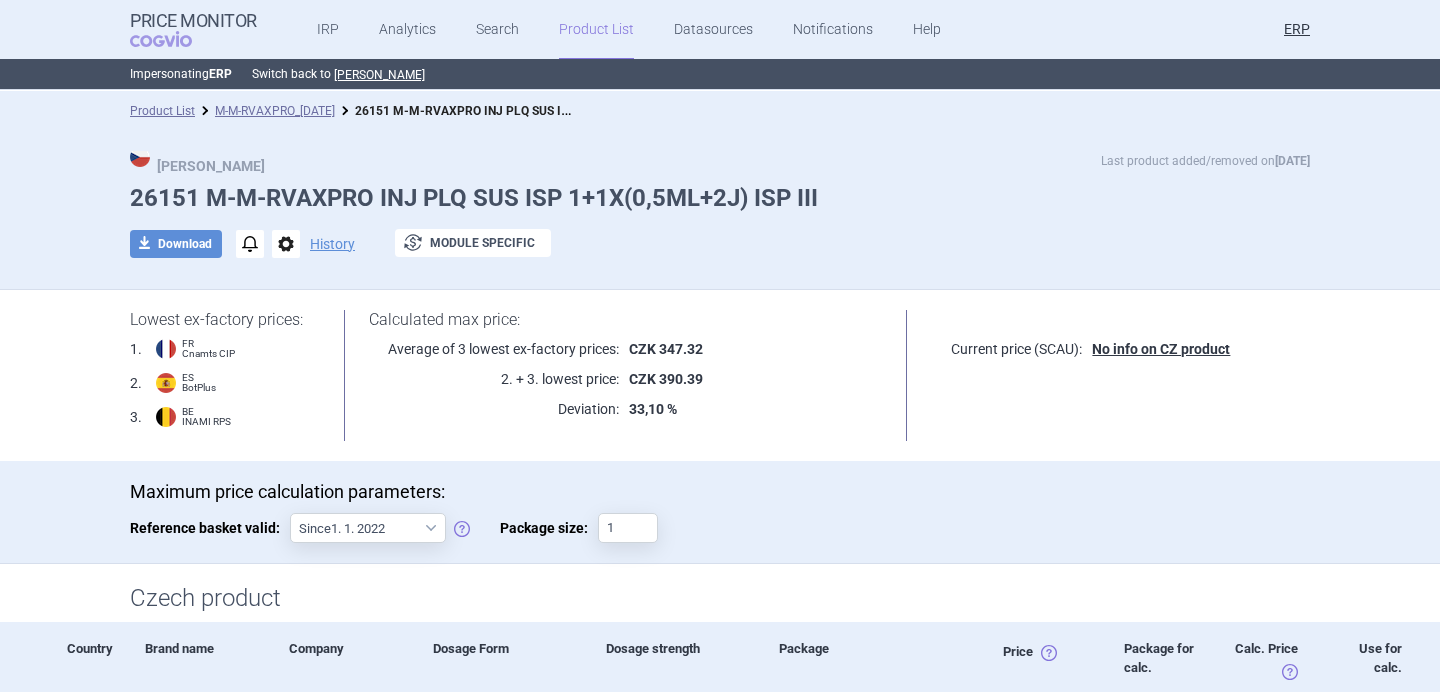 click on "CZK 390.39" at bounding box center [751, 379] 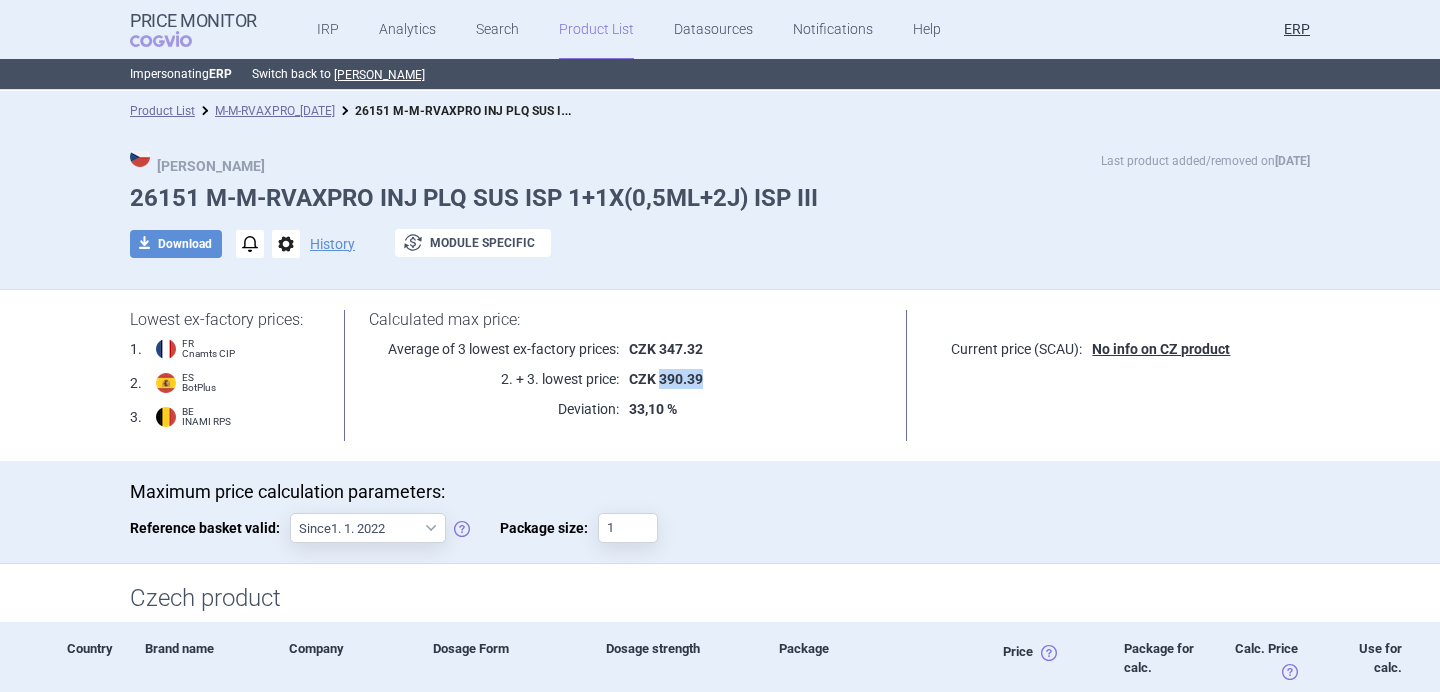 drag, startPoint x: 705, startPoint y: 381, endPoint x: 660, endPoint y: 381, distance: 45 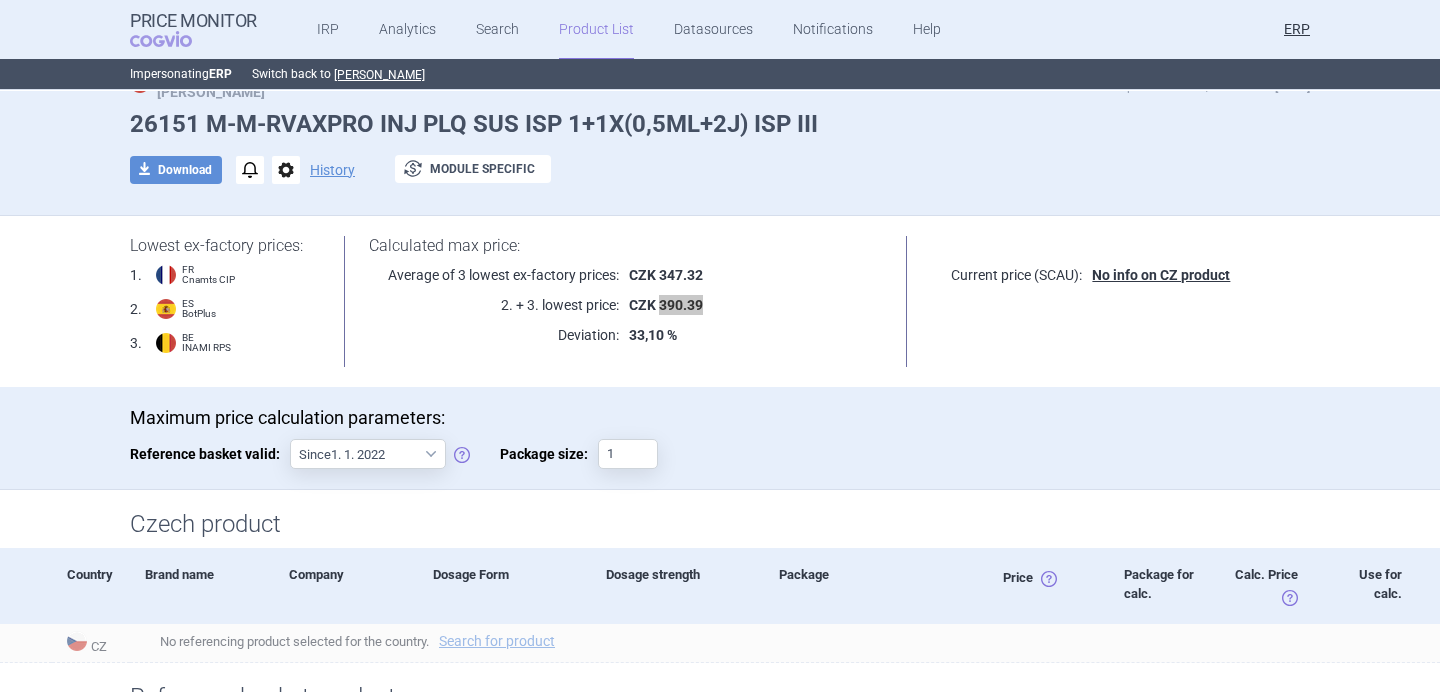 scroll, scrollTop: 0, scrollLeft: 0, axis: both 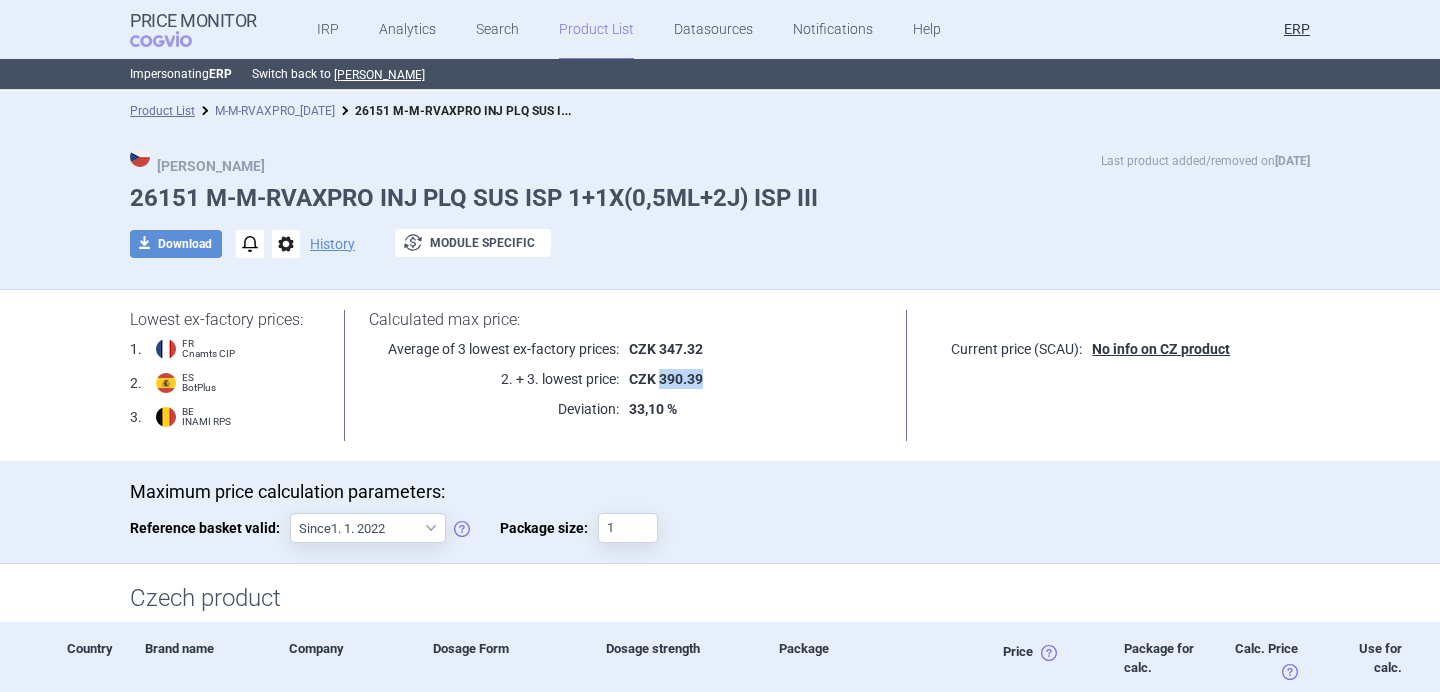 click on "M-M-RVAXPRO_02.07.2025" at bounding box center [275, 111] 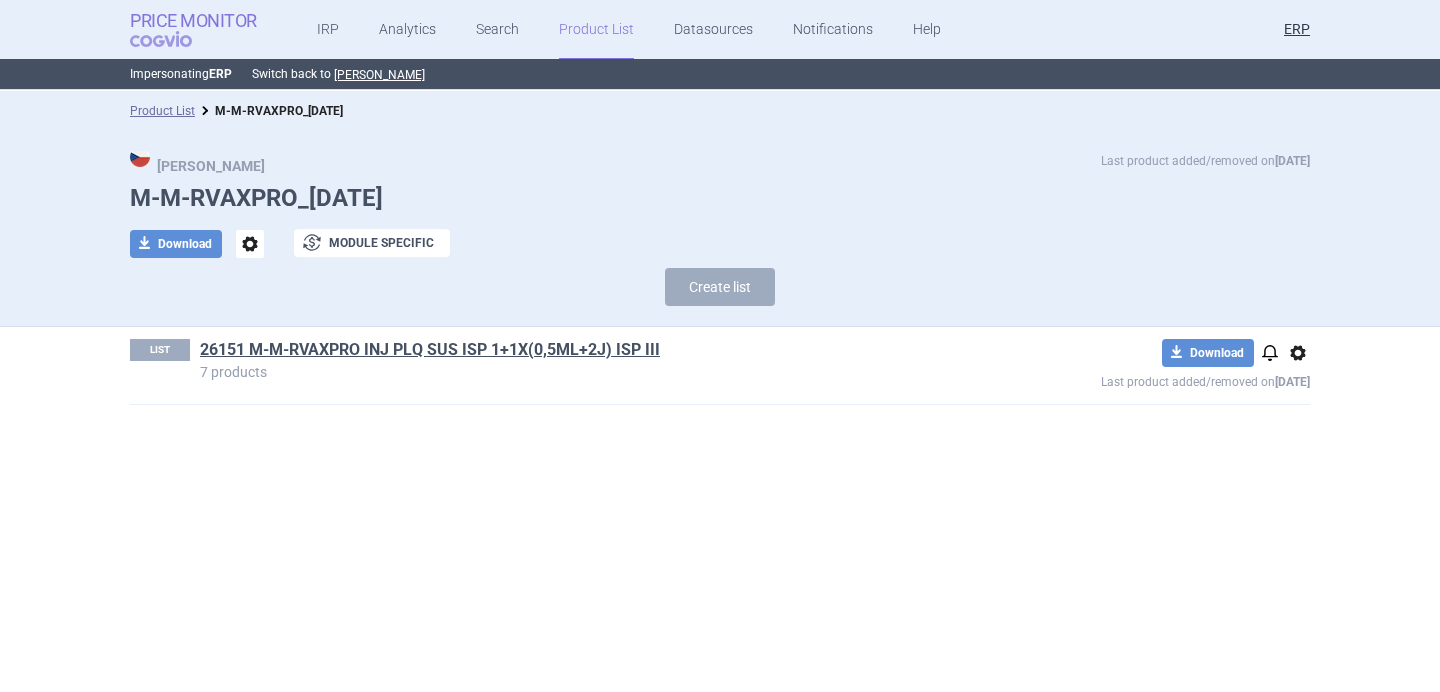 click on "COGVIO" at bounding box center [175, 39] 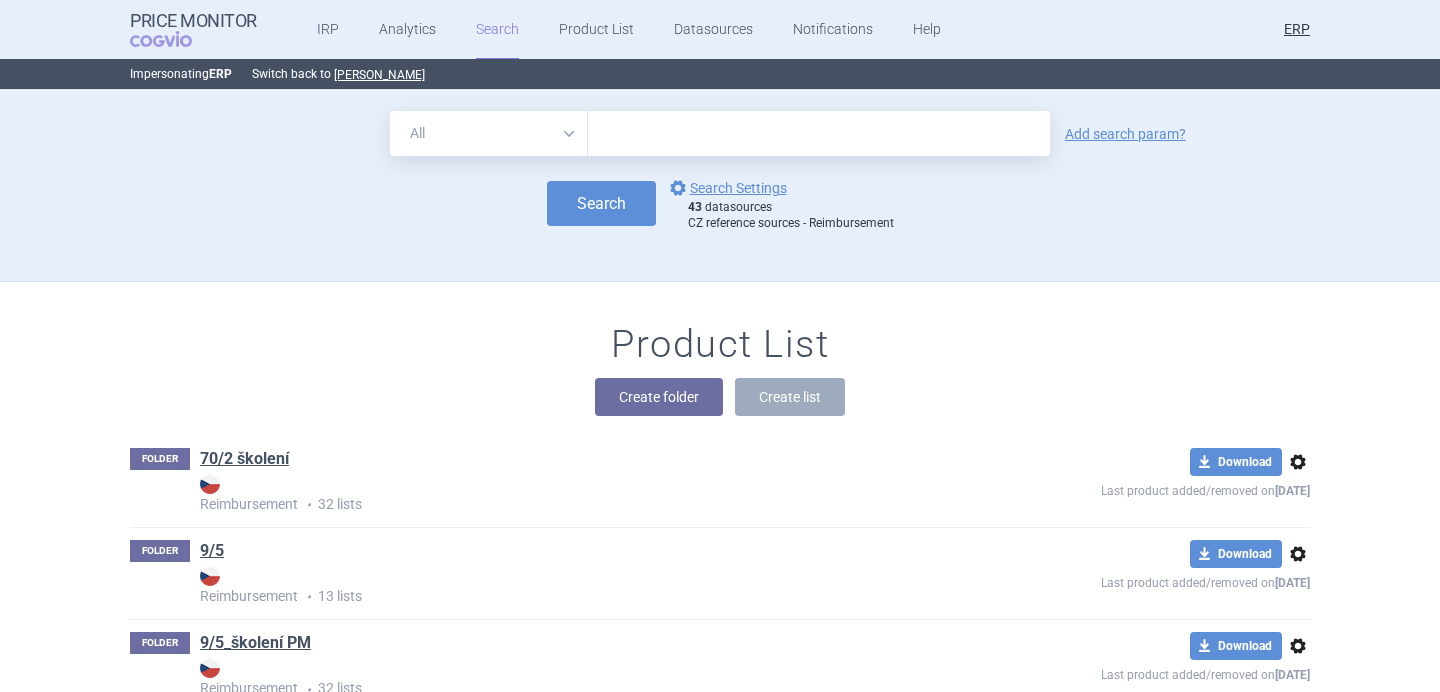 scroll, scrollTop: 18684, scrollLeft: 0, axis: vertical 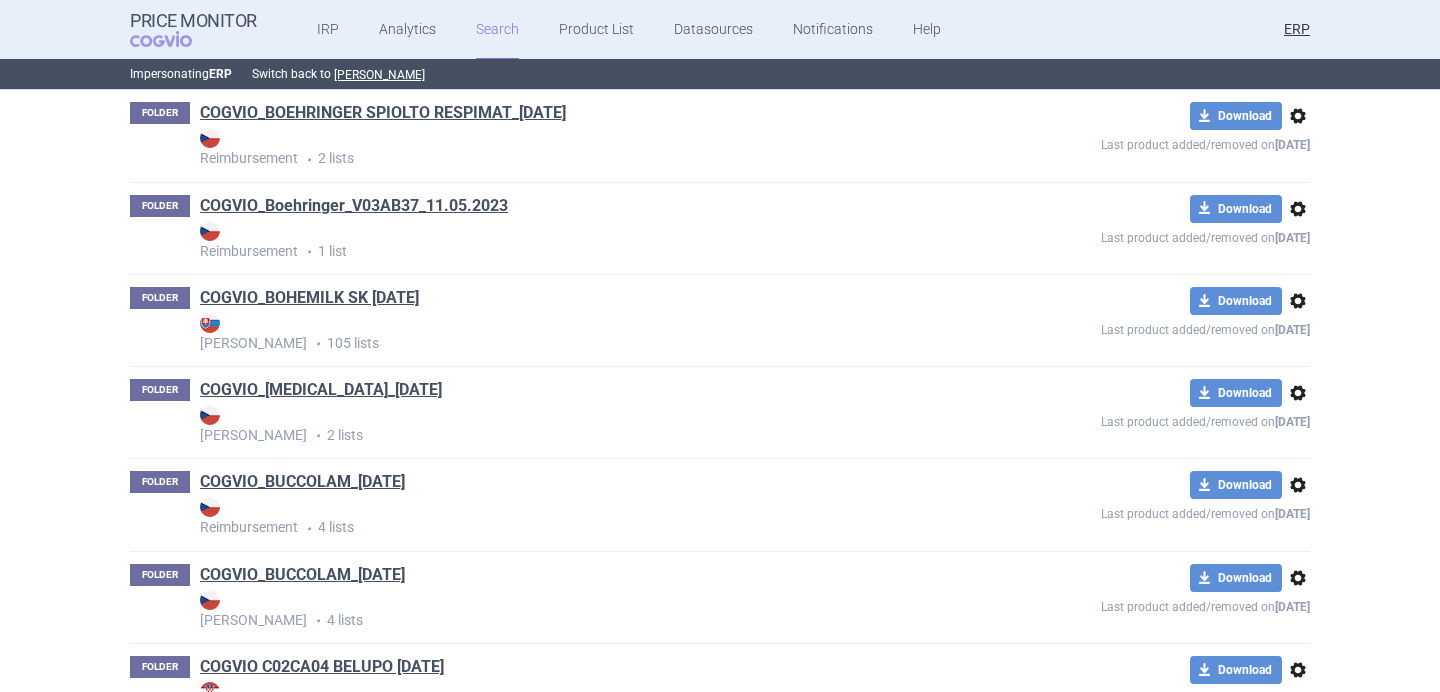 click on "options" at bounding box center (1298, 393) 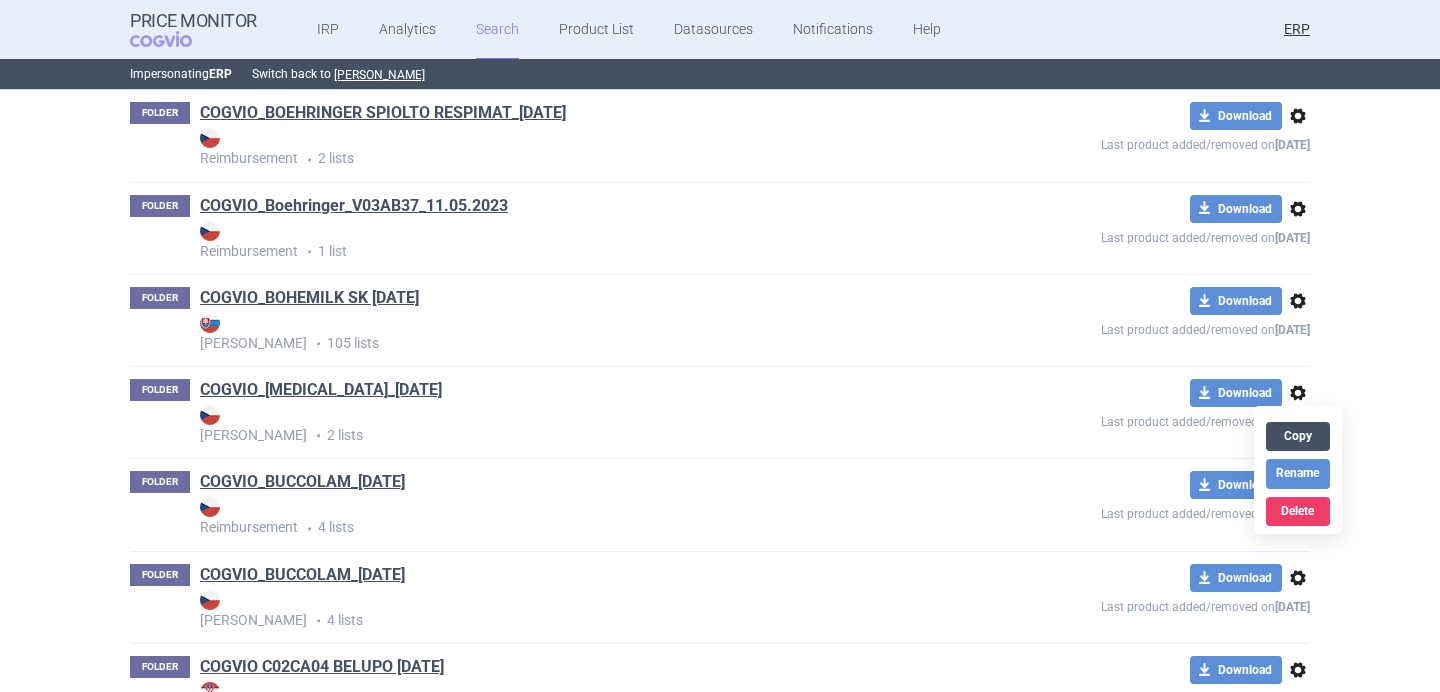 click on "Copy" at bounding box center (1298, 436) 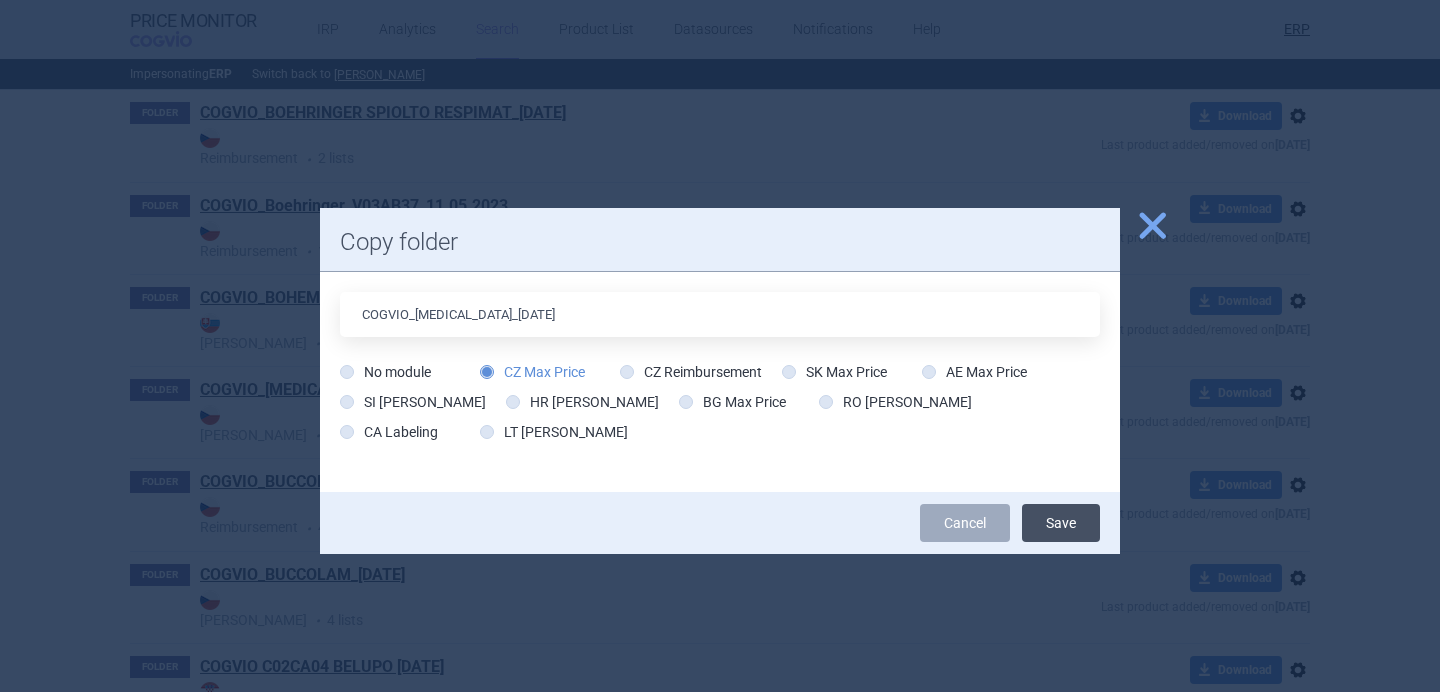 type on "COGVIO_BRIDION_02.07.2025" 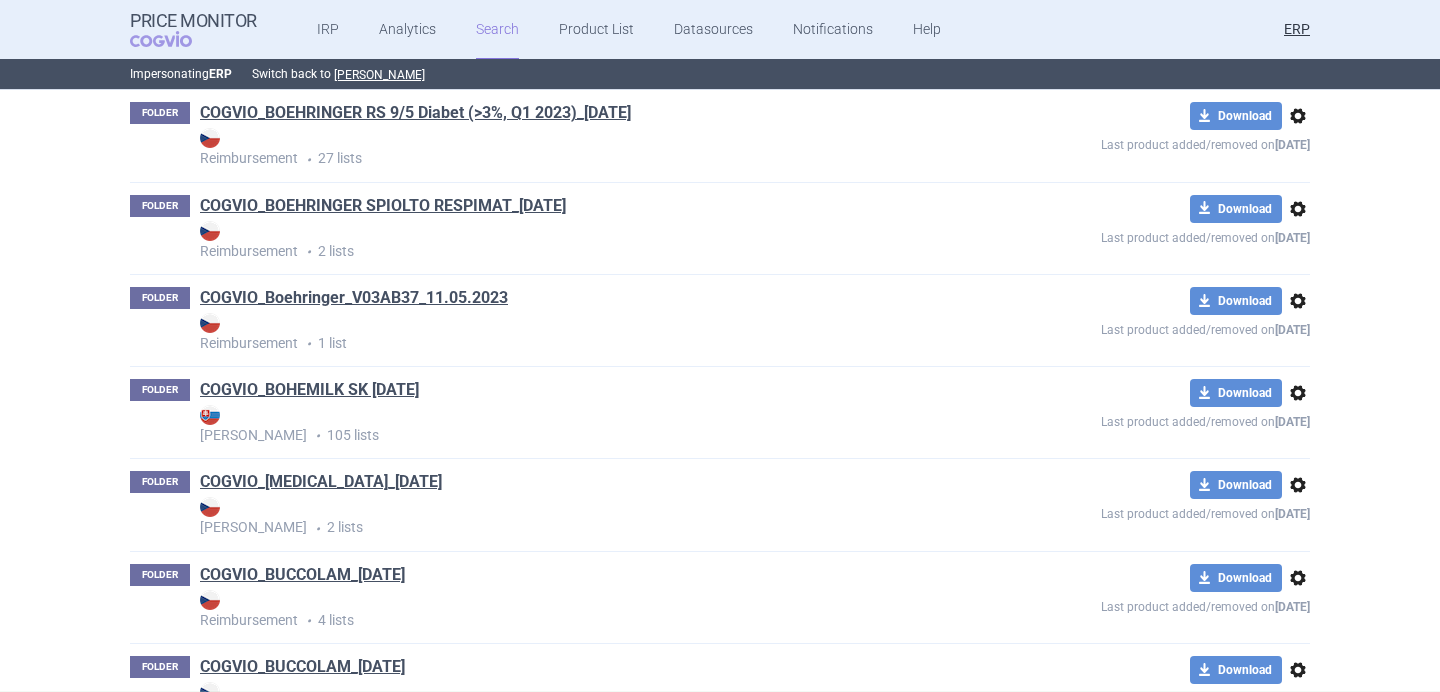 scroll, scrollTop: 18777, scrollLeft: 0, axis: vertical 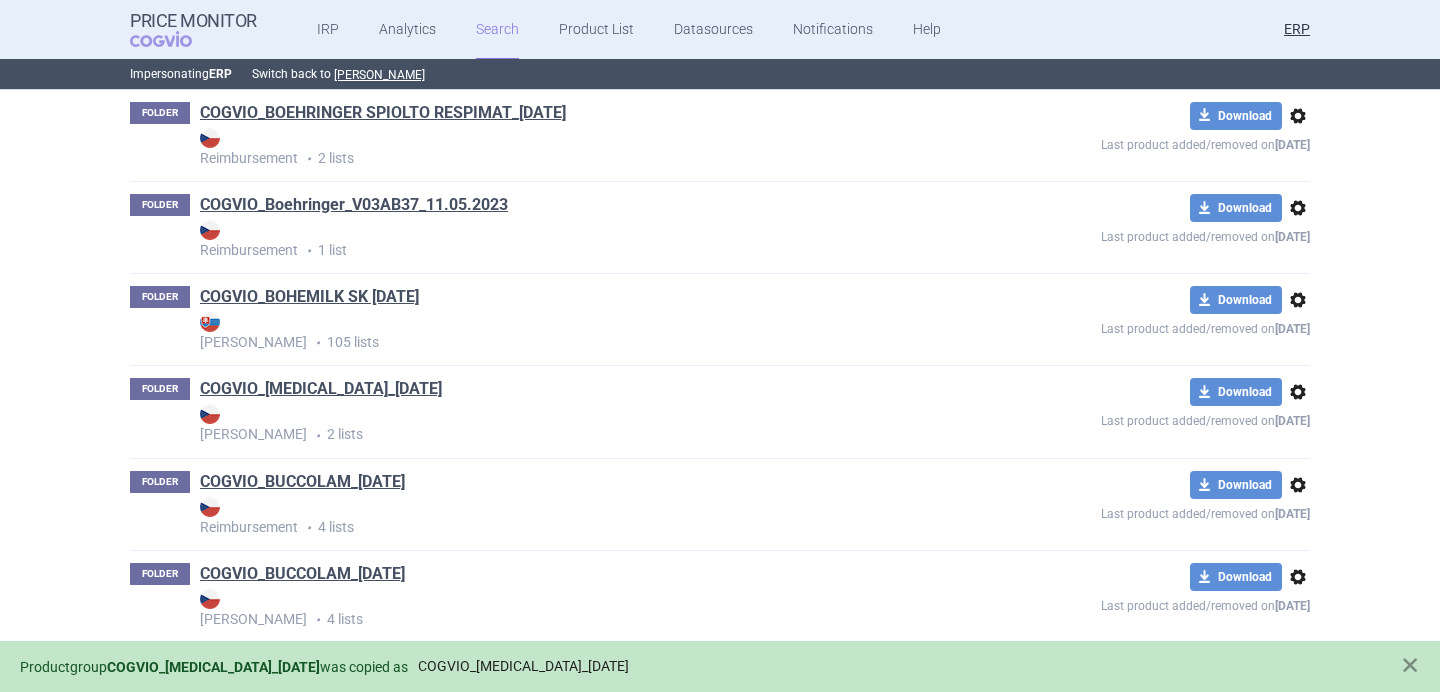 click on "COGVIO_BRIDION_02.07.2025" at bounding box center [523, 666] 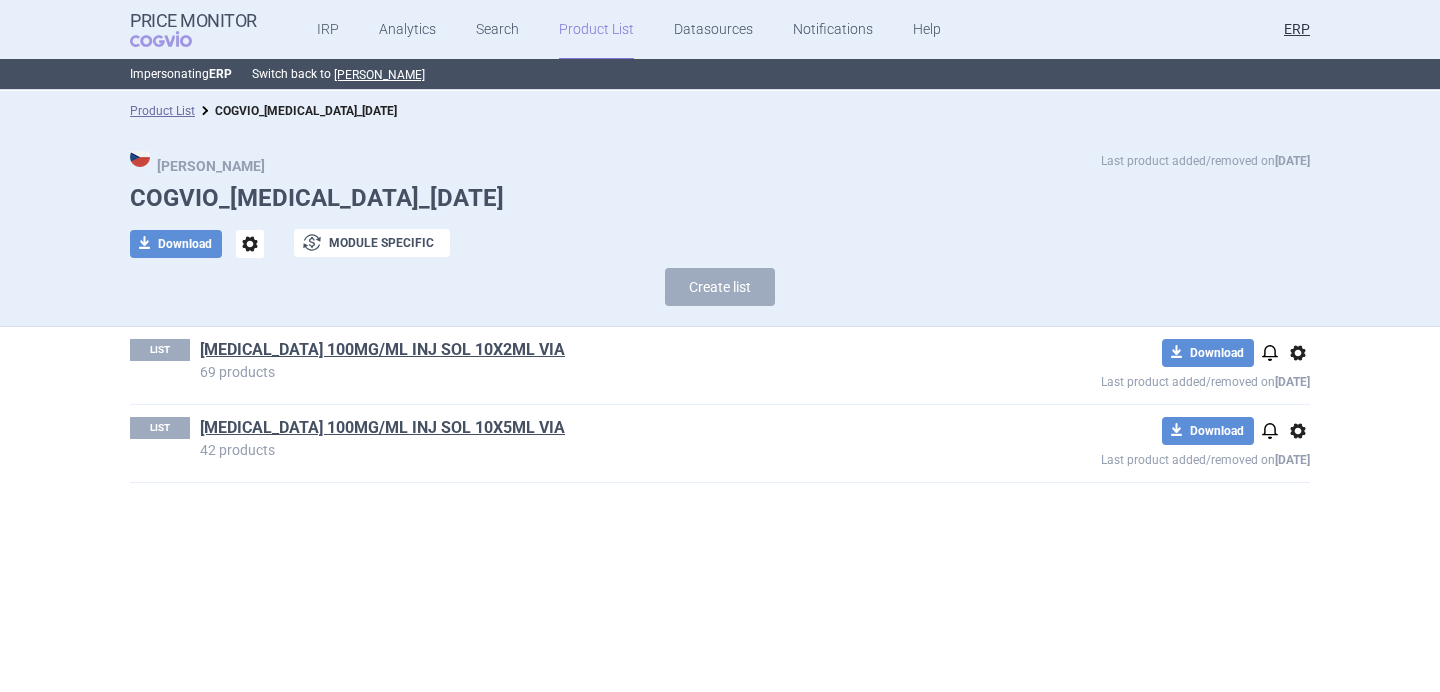 click on "options" at bounding box center (1298, 431) 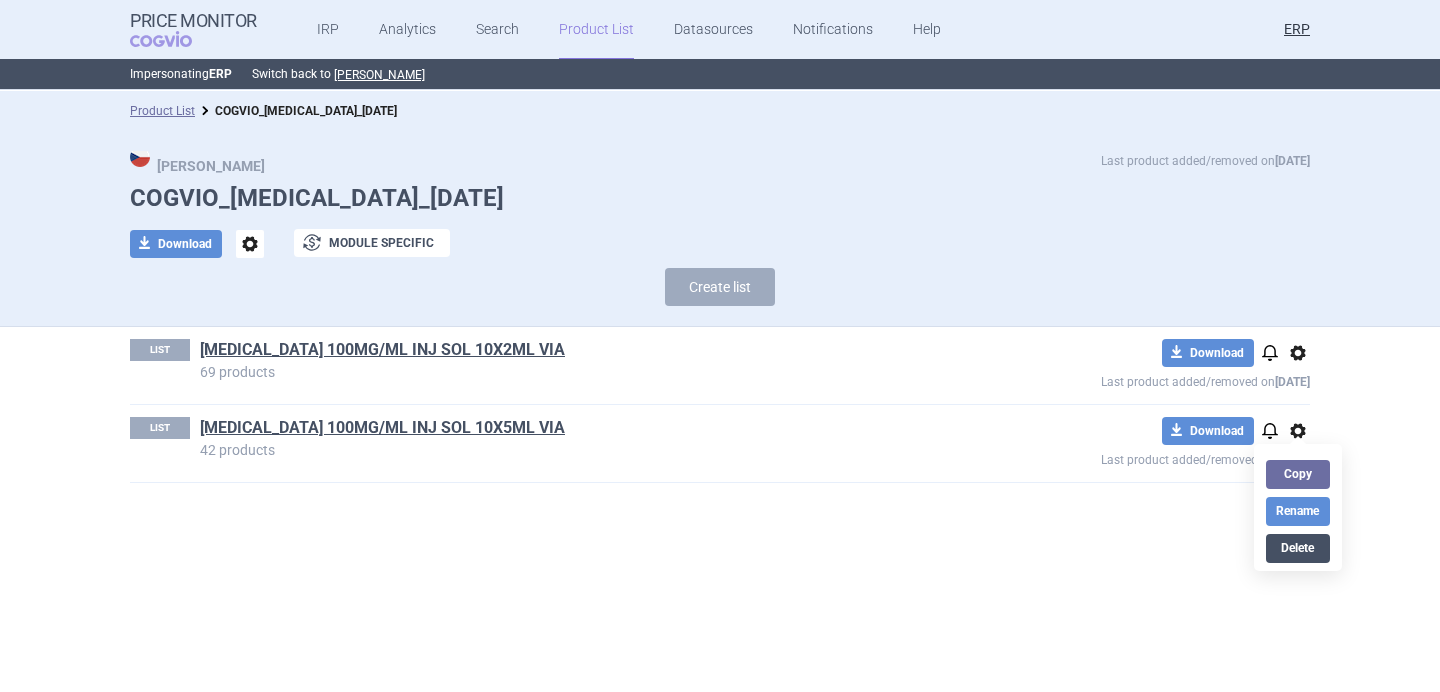 click on "Delete" at bounding box center (1298, 548) 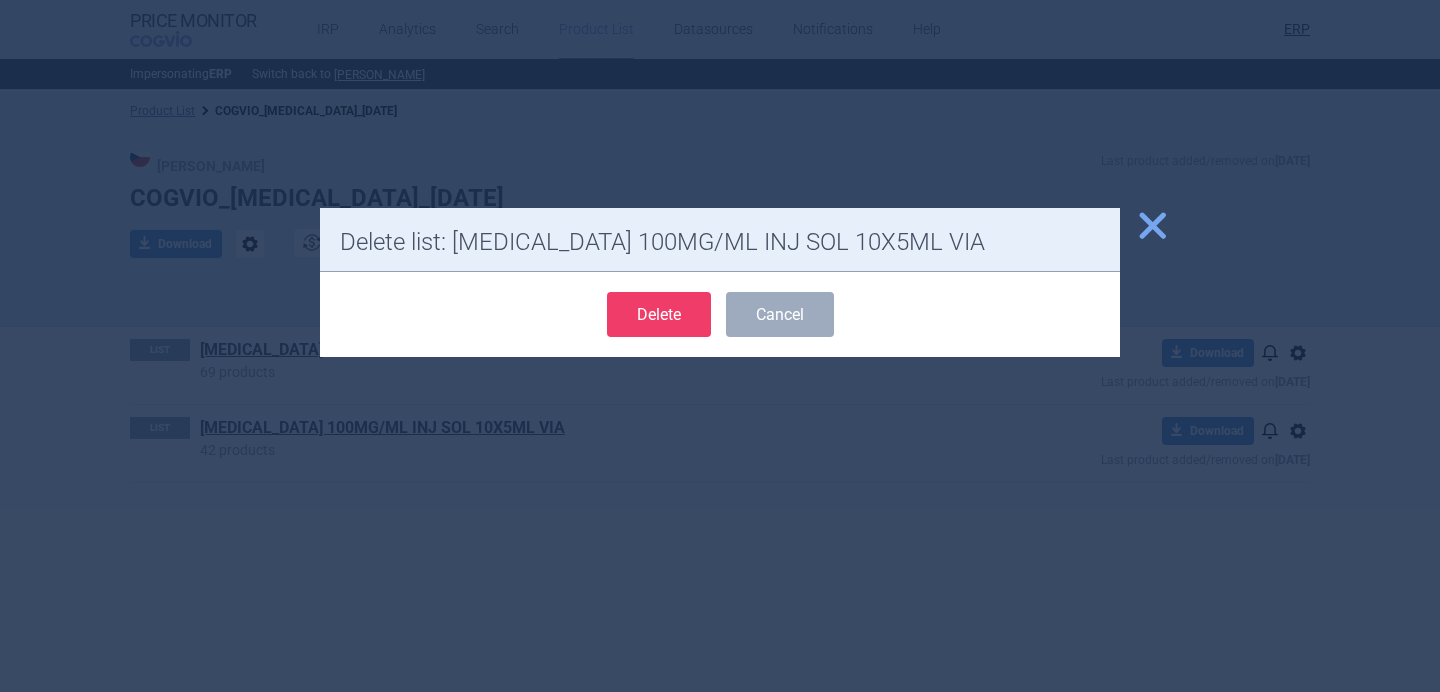 click on "Delete" at bounding box center (659, 314) 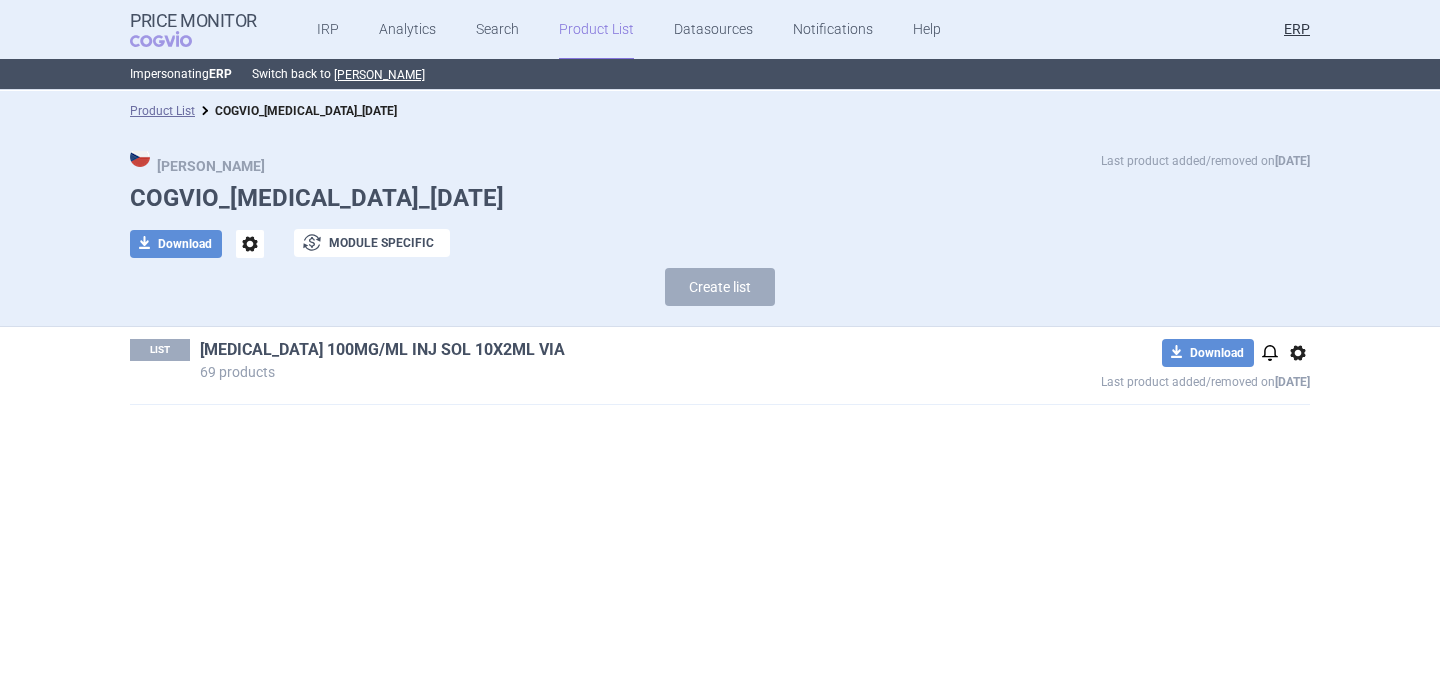 click on "BRIDION 100MG/ML INJ SOL 10X2ML VIA" at bounding box center (382, 350) 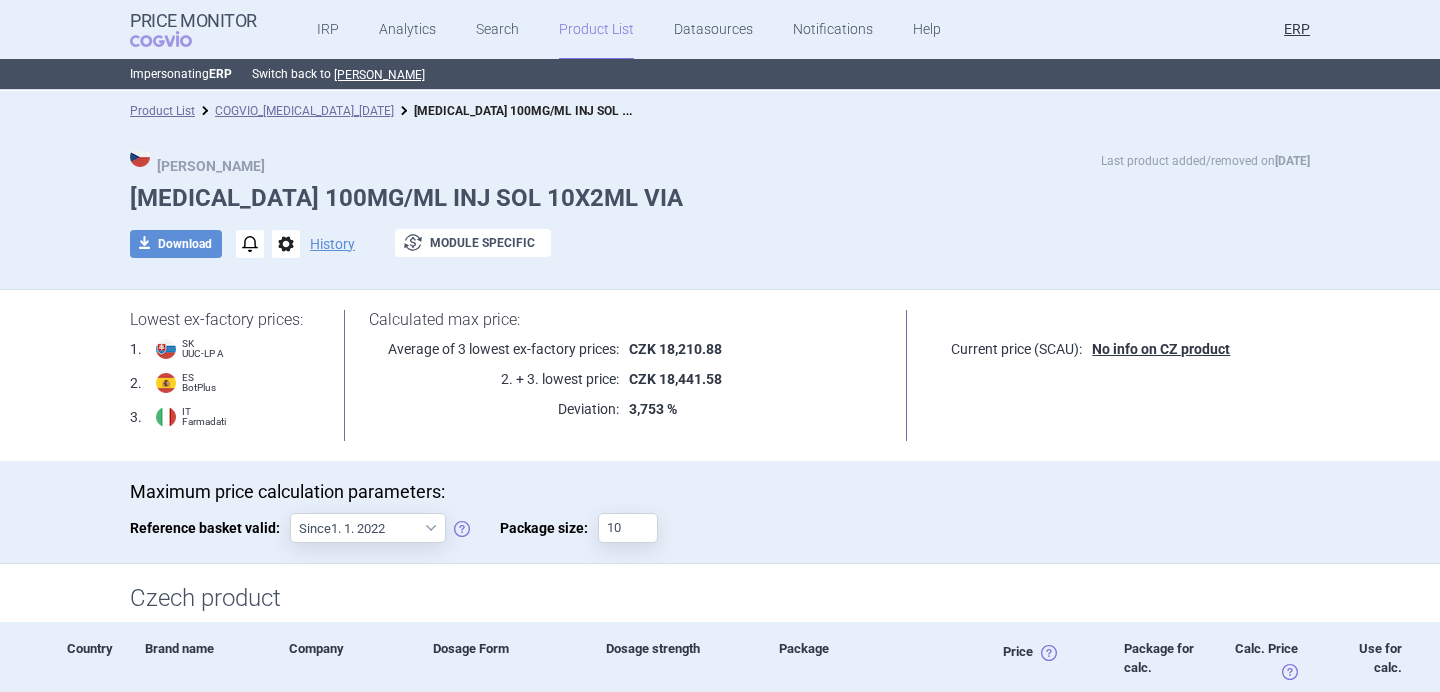 click on "BRIDION 100MG/ML INJ SOL 10X2ML VIA" at bounding box center [720, 198] 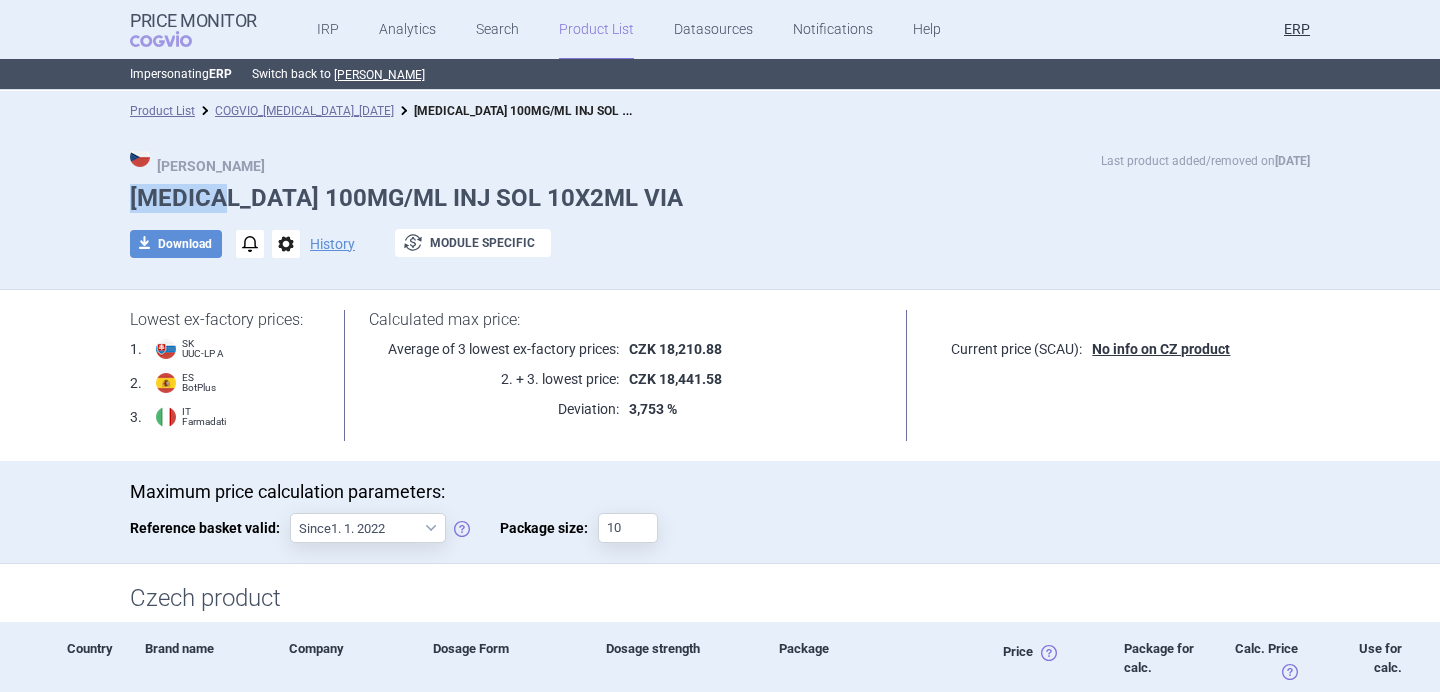click on "BRIDION 100MG/ML INJ SOL 10X2ML VIA" at bounding box center (720, 198) 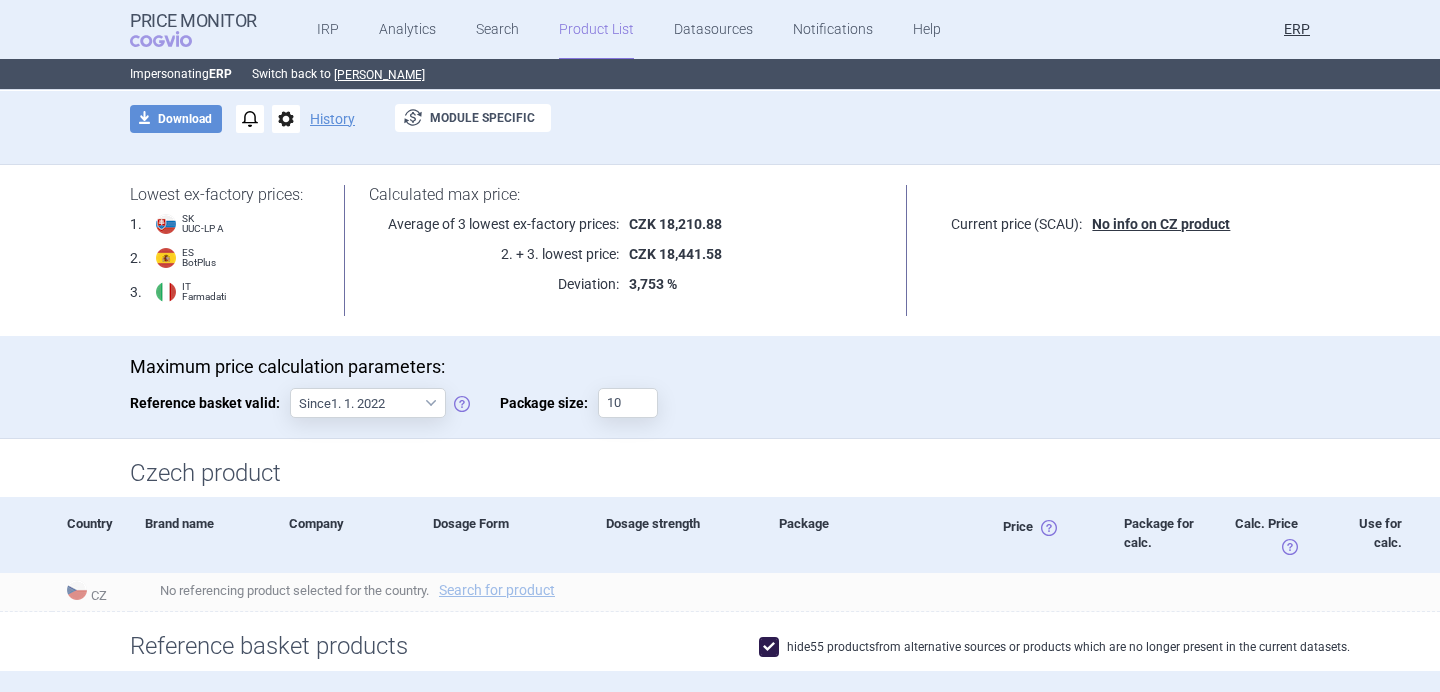 scroll, scrollTop: 119, scrollLeft: 0, axis: vertical 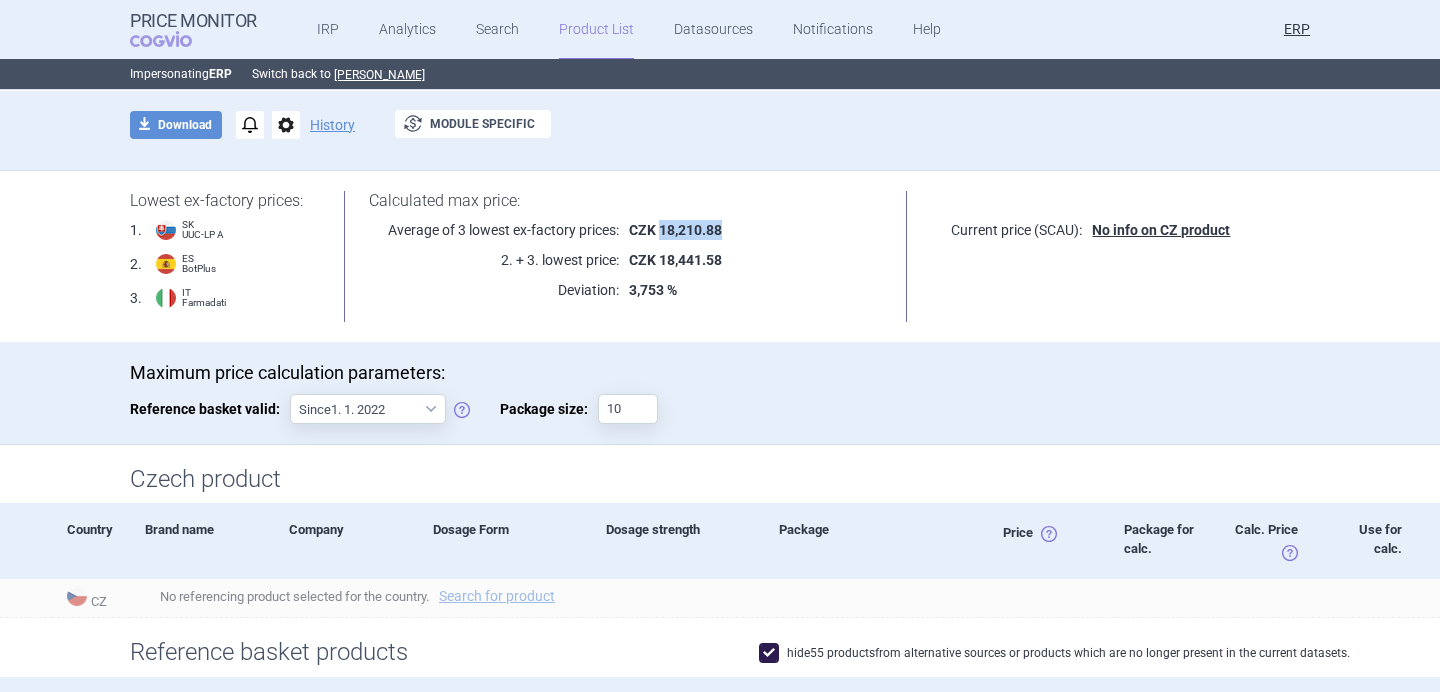 drag, startPoint x: 738, startPoint y: 232, endPoint x: 661, endPoint y: 232, distance: 77 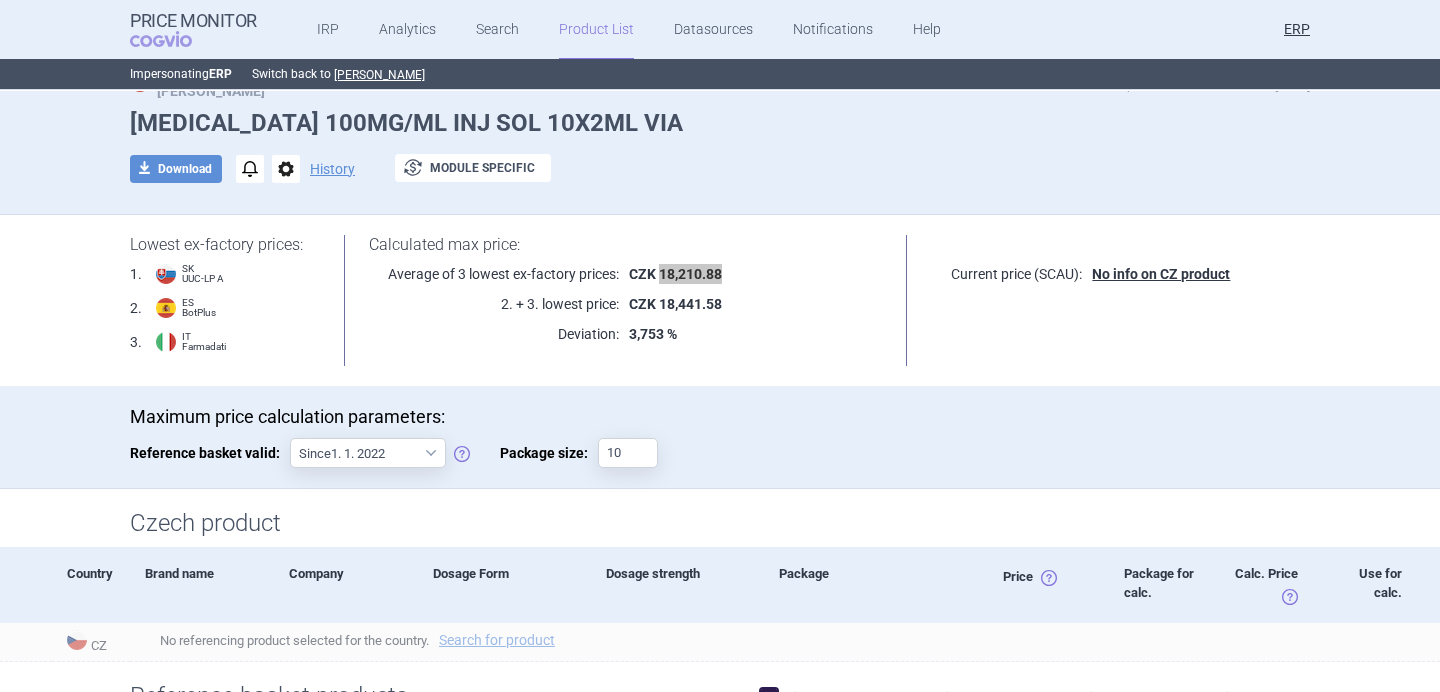 scroll, scrollTop: 76, scrollLeft: 0, axis: vertical 